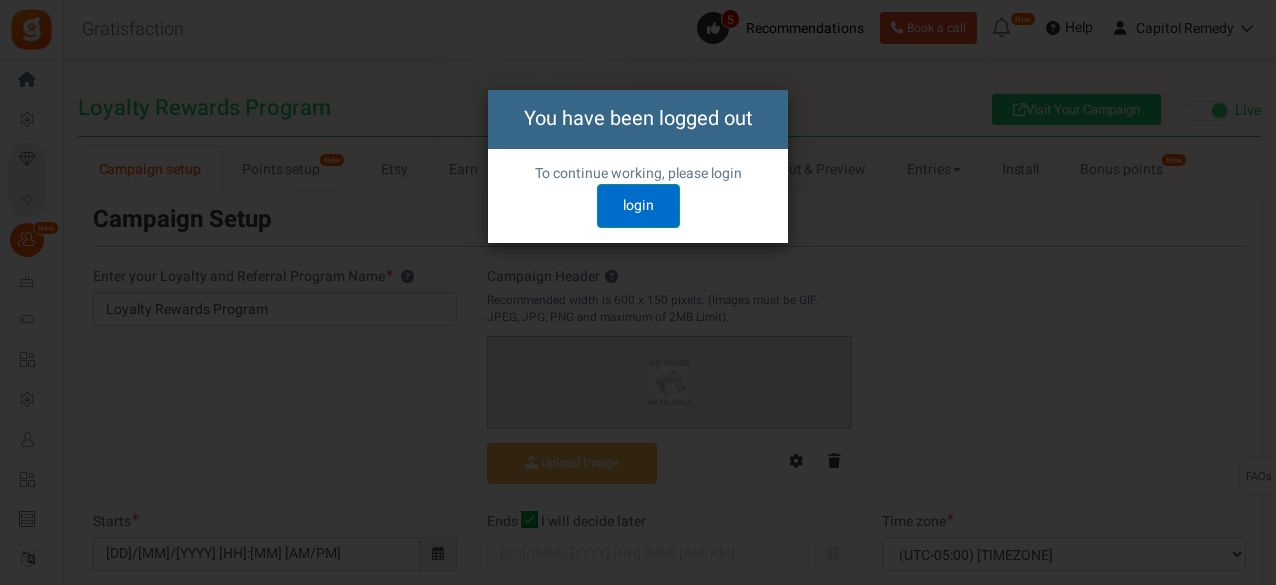 scroll, scrollTop: 0, scrollLeft: 0, axis: both 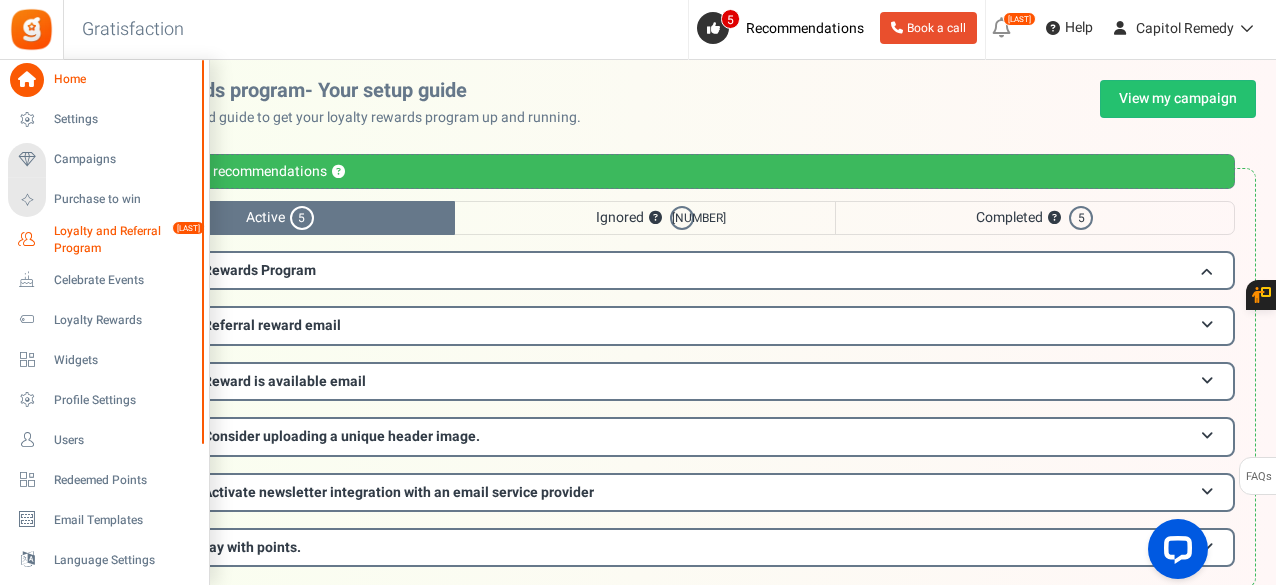 click on "Loyalty and Referral Program" at bounding box center [127, 240] 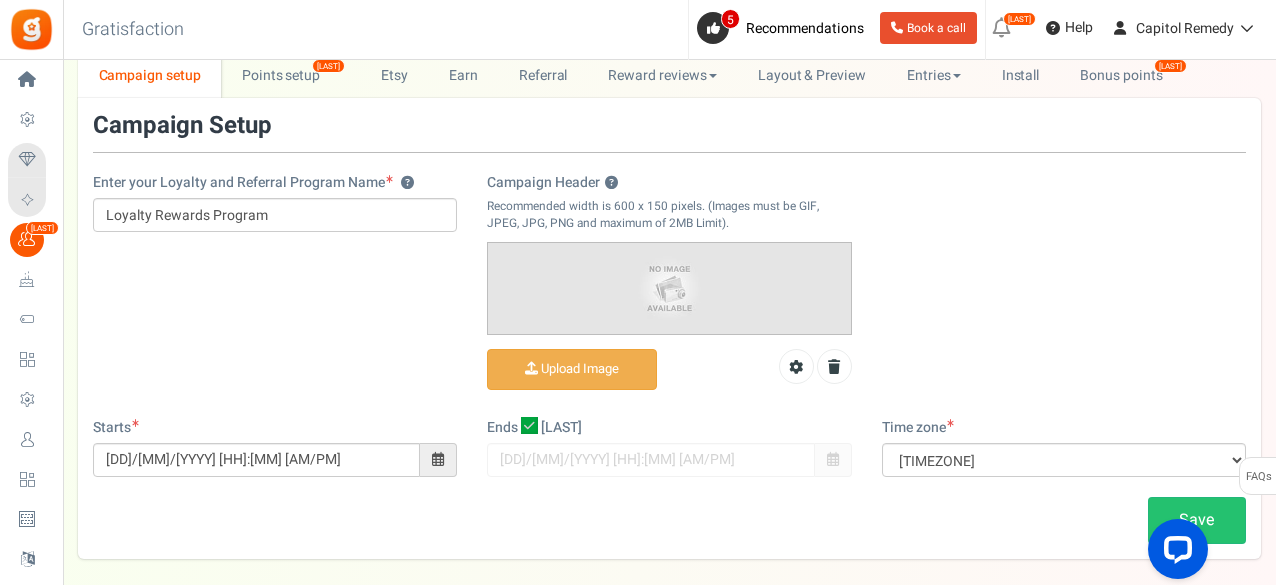 scroll, scrollTop: 86, scrollLeft: 0, axis: vertical 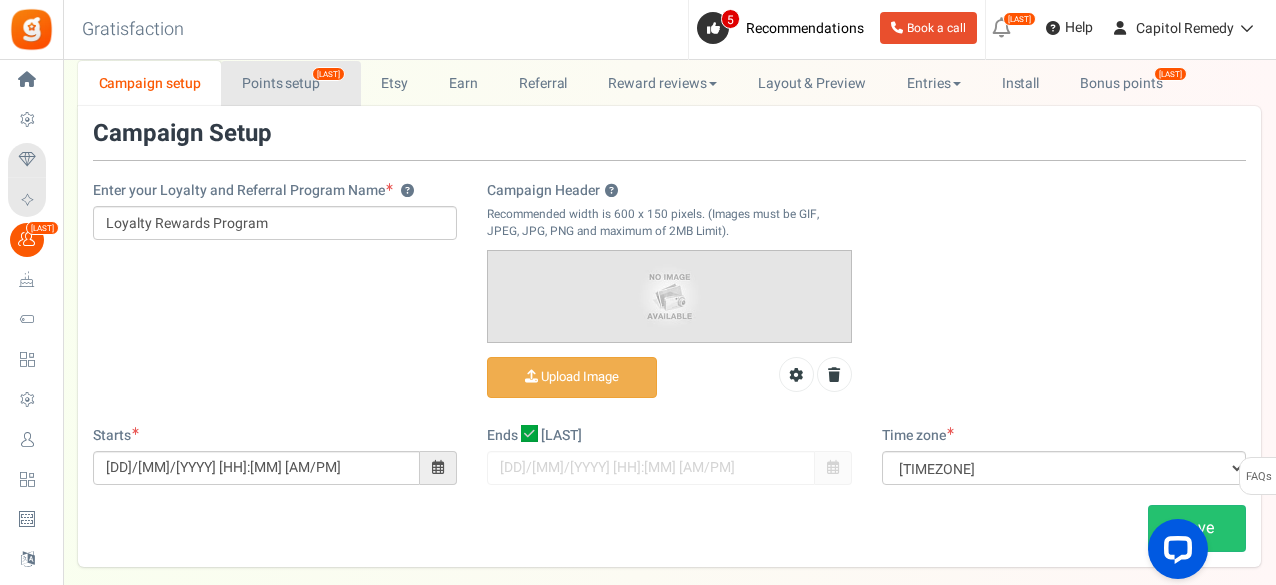 click on "Points setup
New" at bounding box center (290, 83) 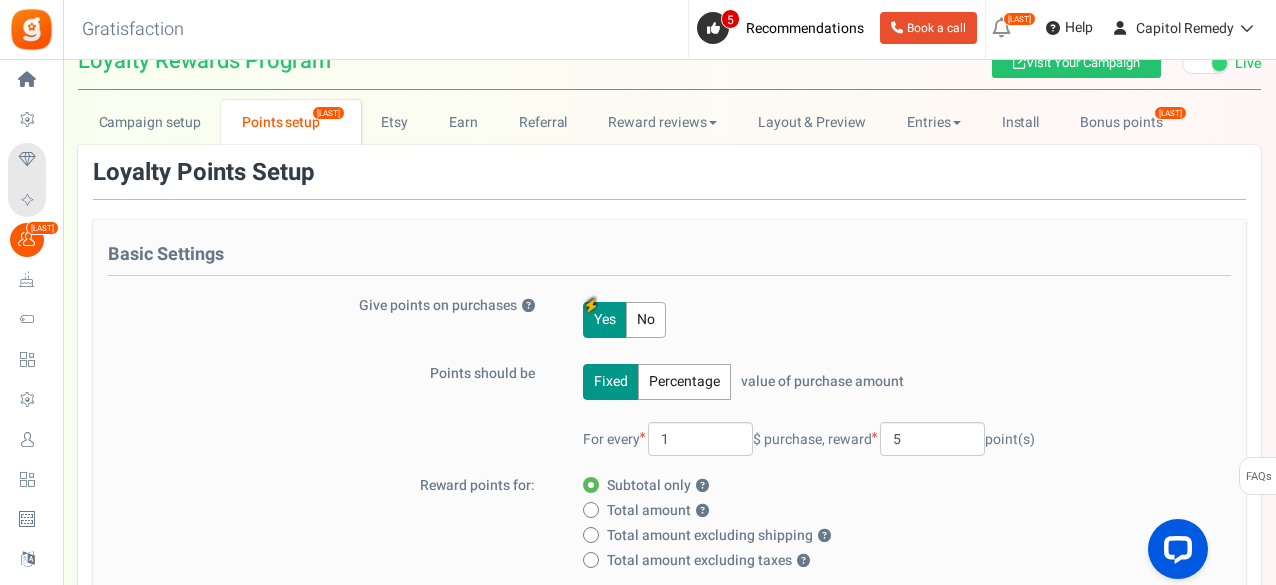 scroll, scrollTop: 200, scrollLeft: 0, axis: vertical 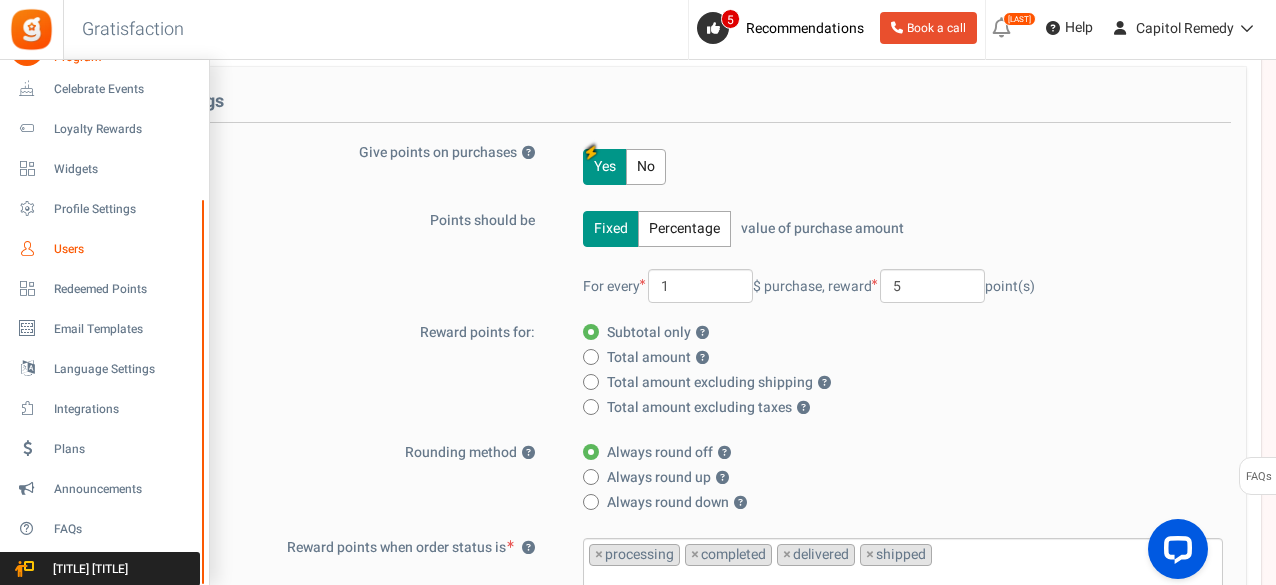 click on "Users" at bounding box center [124, 249] 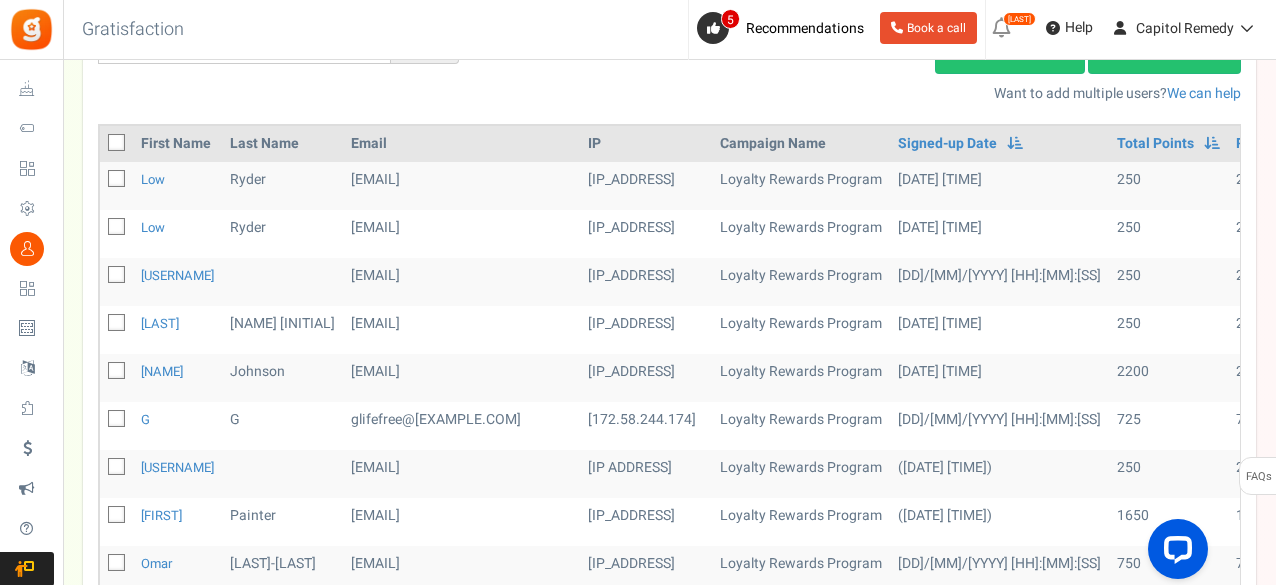 scroll, scrollTop: 300, scrollLeft: 0, axis: vertical 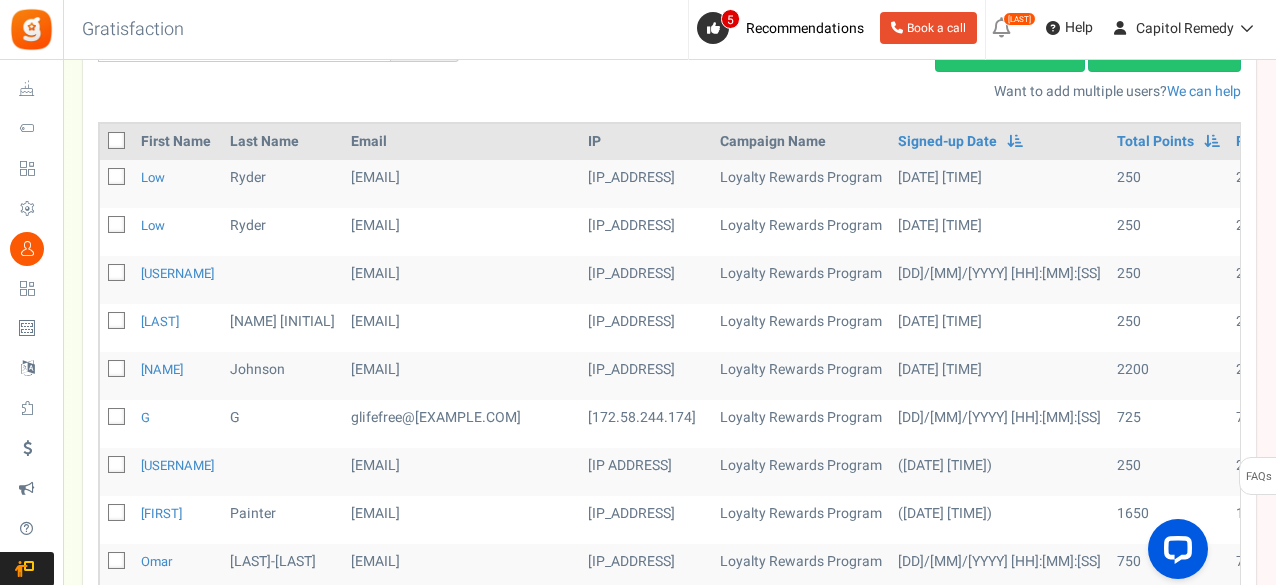 click at bounding box center (117, 225) 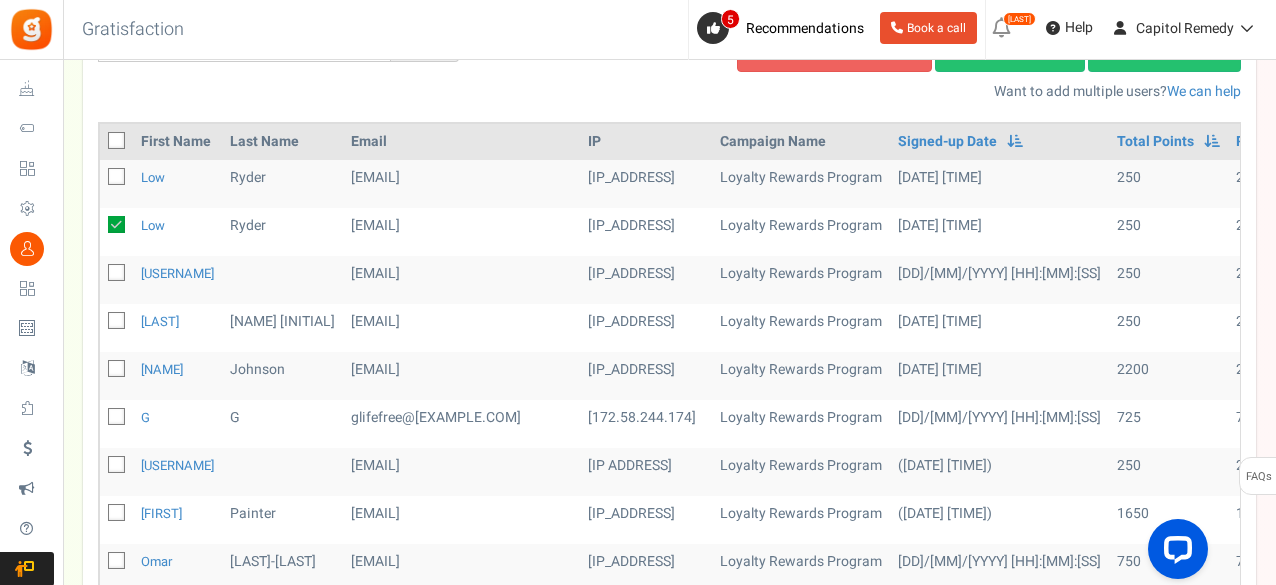 click at bounding box center (116, 224) 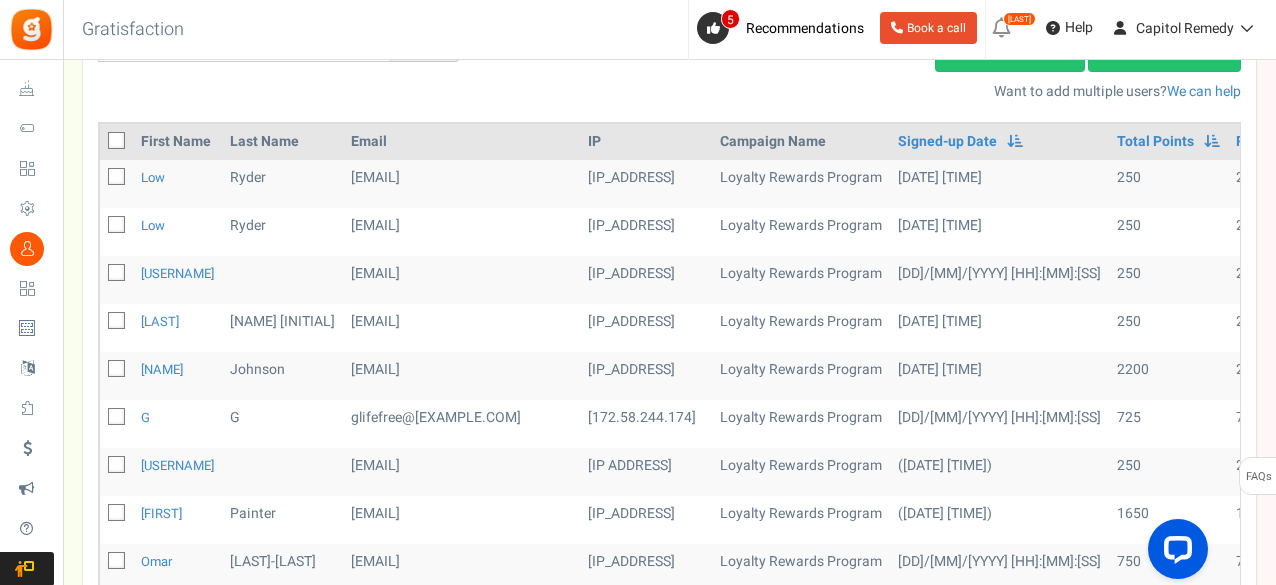 click at bounding box center [117, 225] 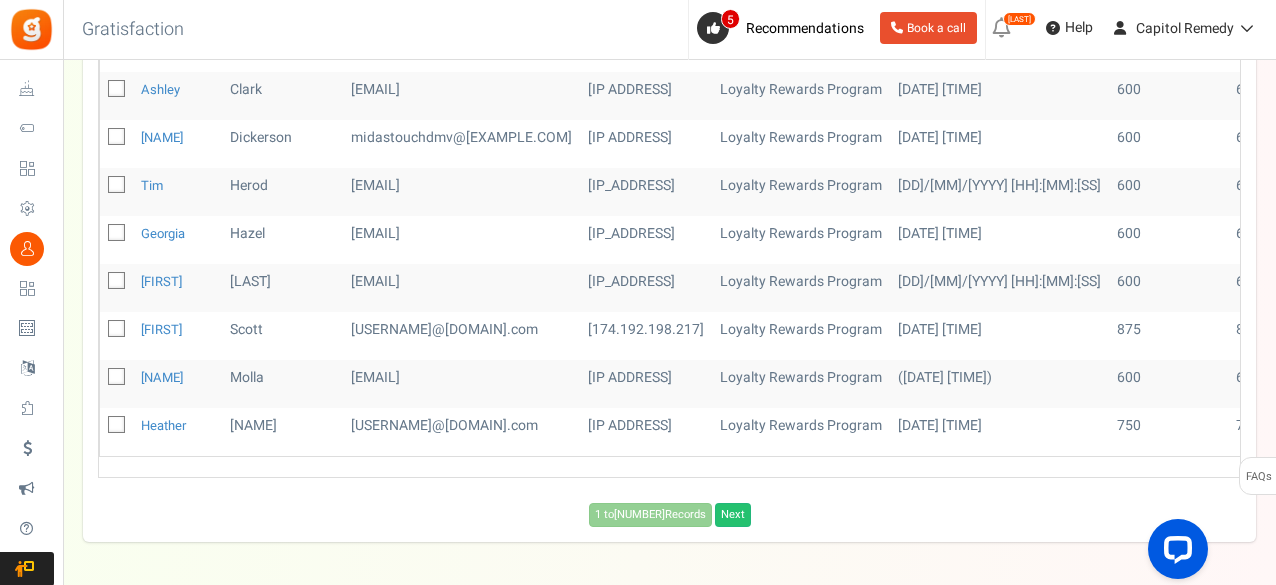 scroll, scrollTop: 1000, scrollLeft: 0, axis: vertical 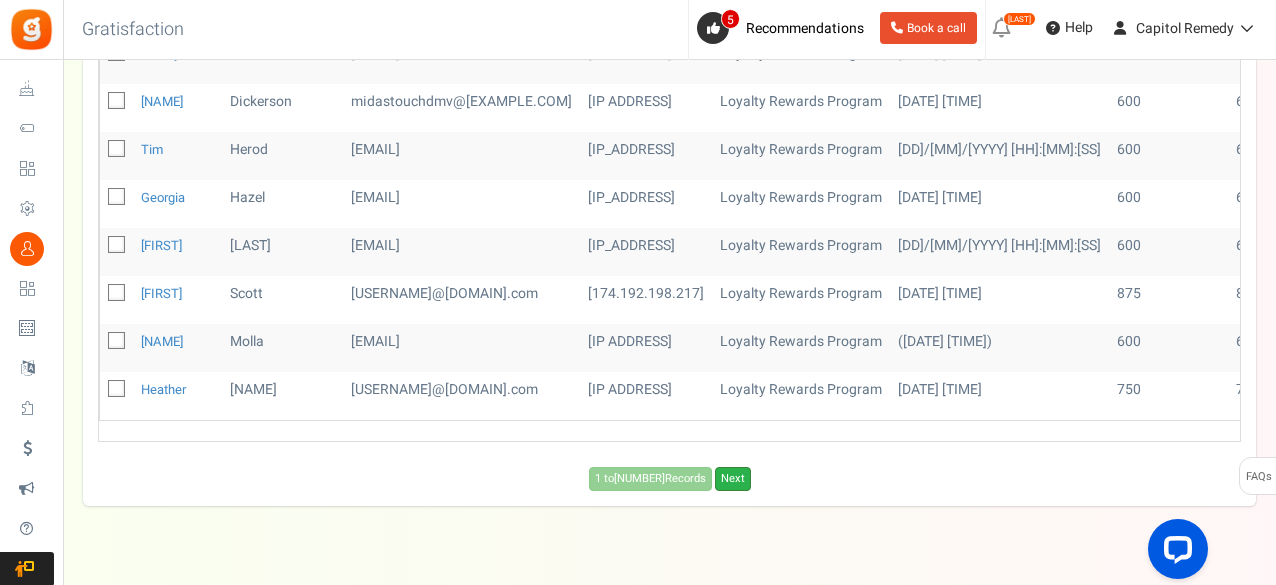 click on "Next" at bounding box center [733, 479] 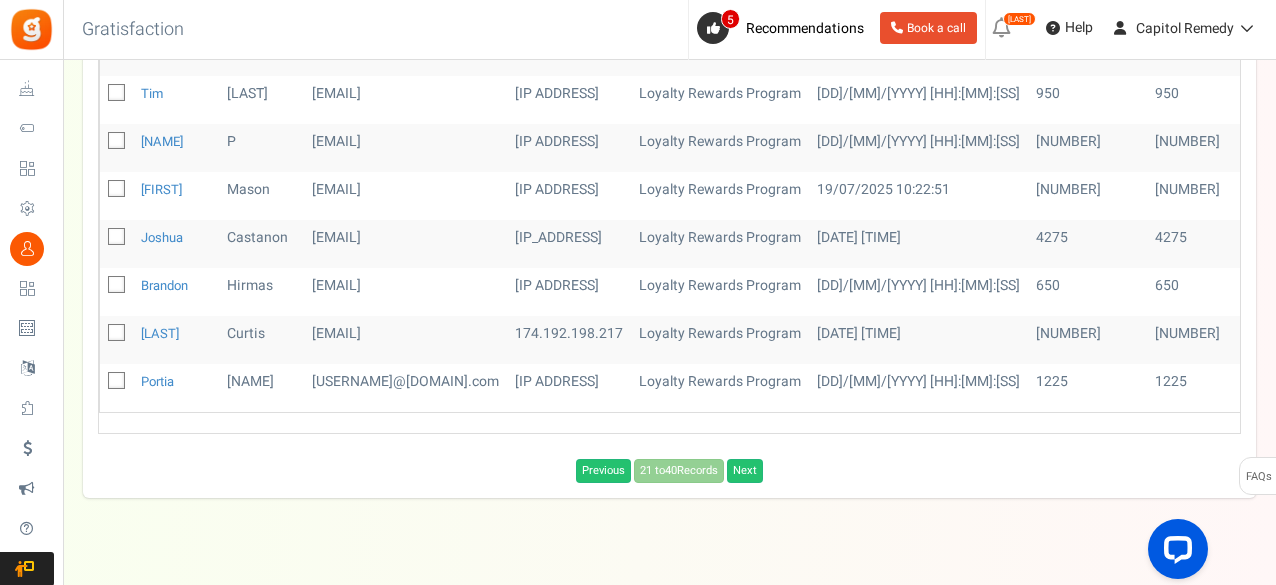 scroll, scrollTop: 1028, scrollLeft: 0, axis: vertical 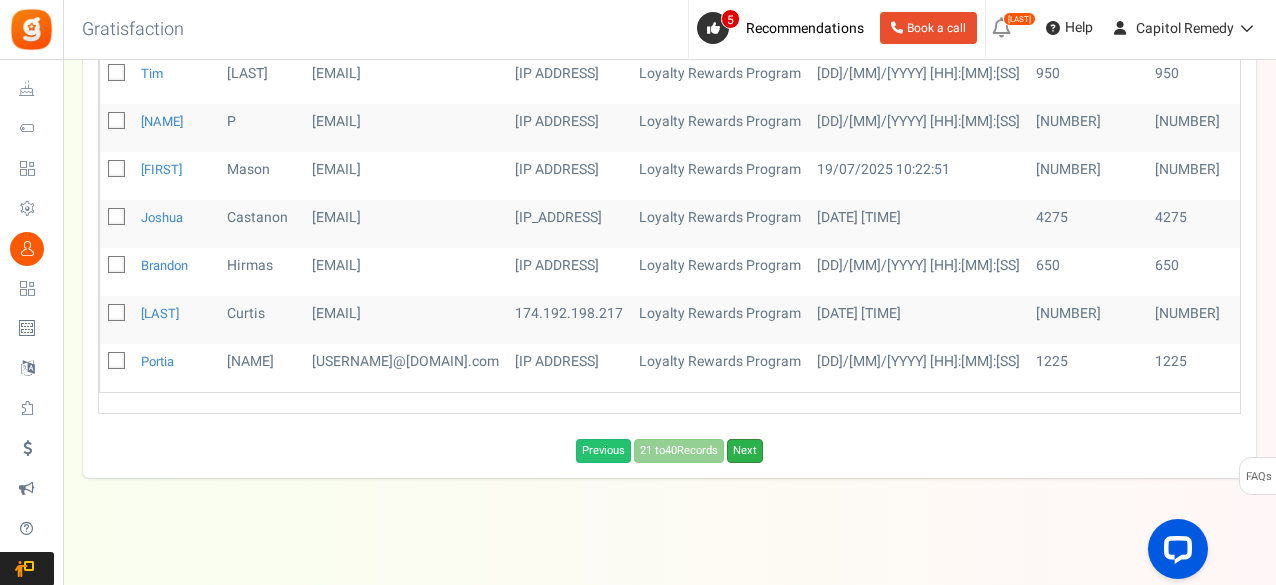 click on "Next" at bounding box center (745, 451) 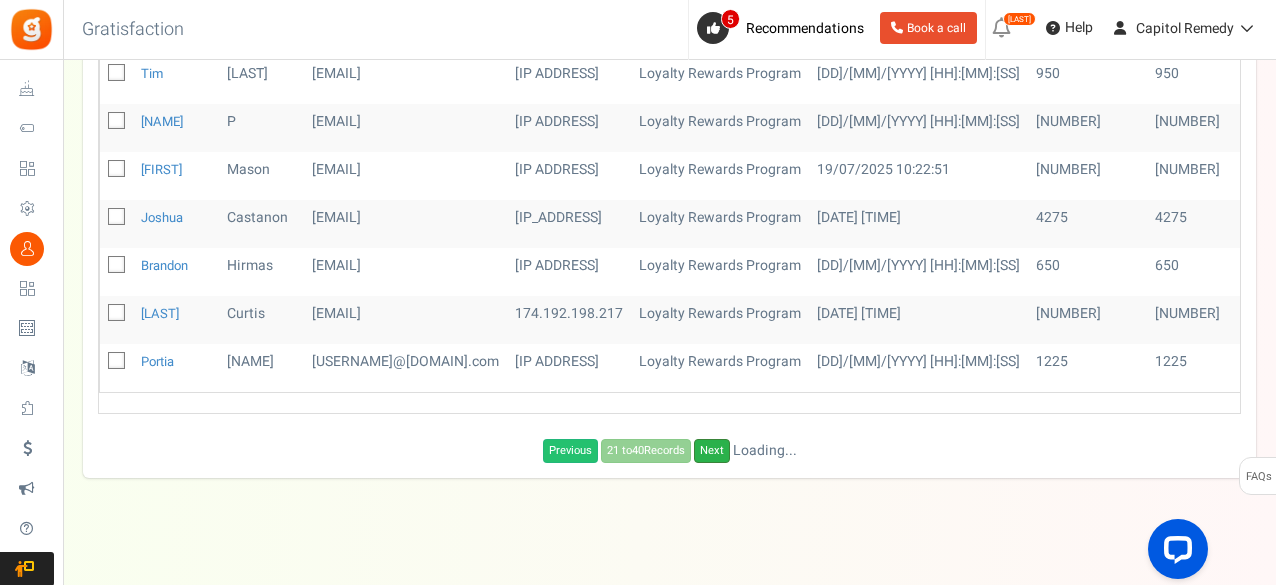 scroll, scrollTop: 318, scrollLeft: 0, axis: vertical 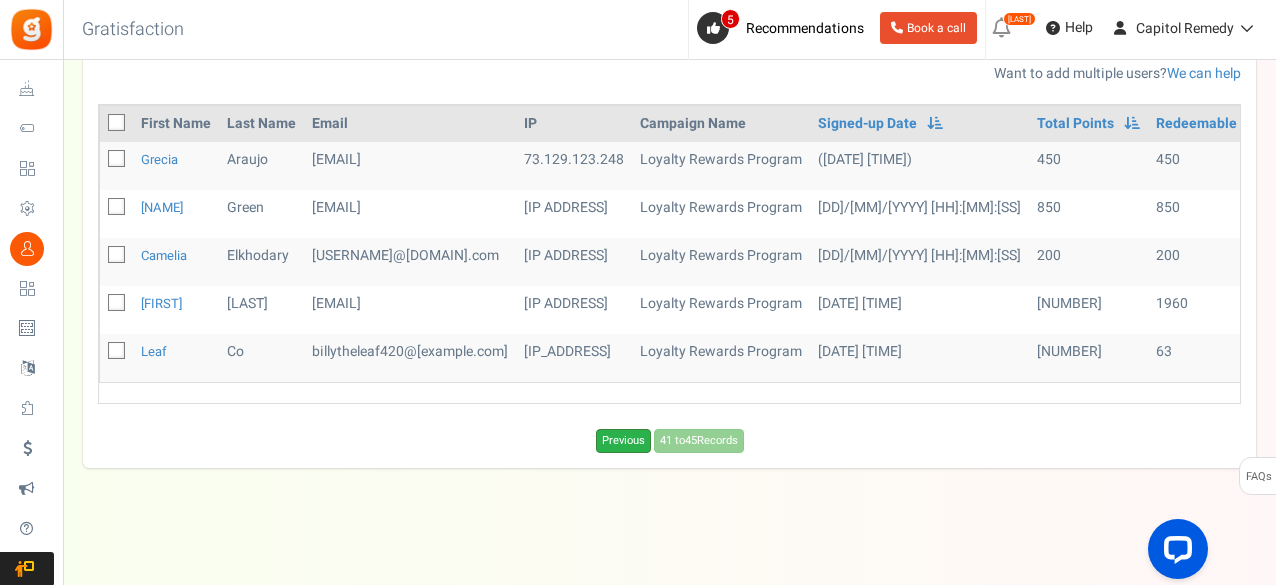 click on "Previous" at bounding box center [623, 441] 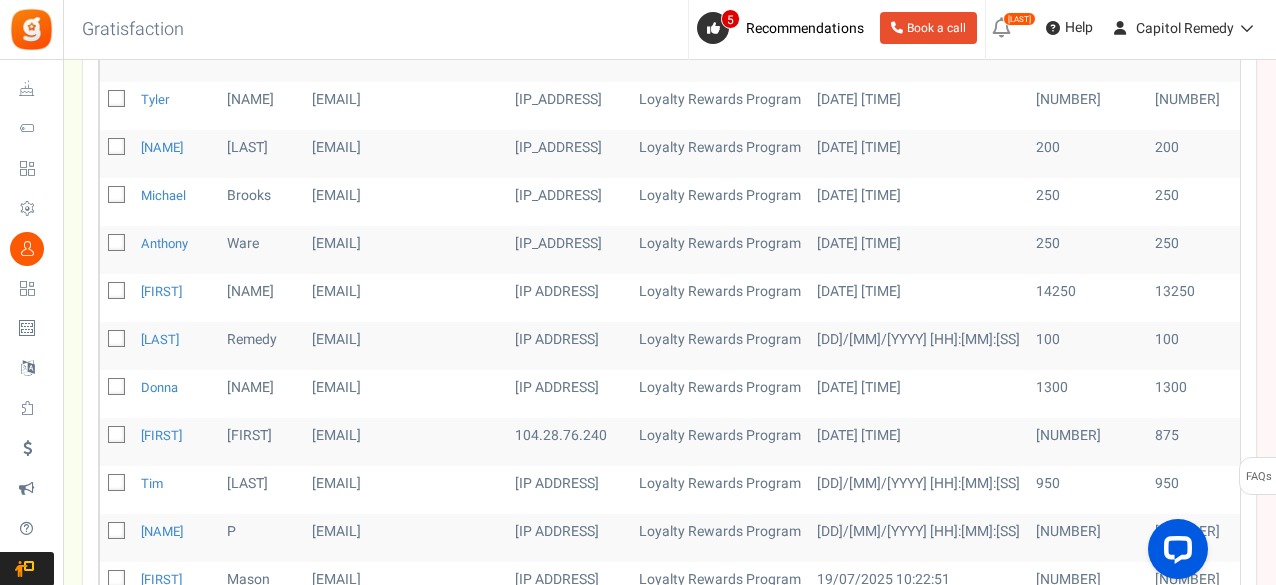scroll, scrollTop: 1028, scrollLeft: 0, axis: vertical 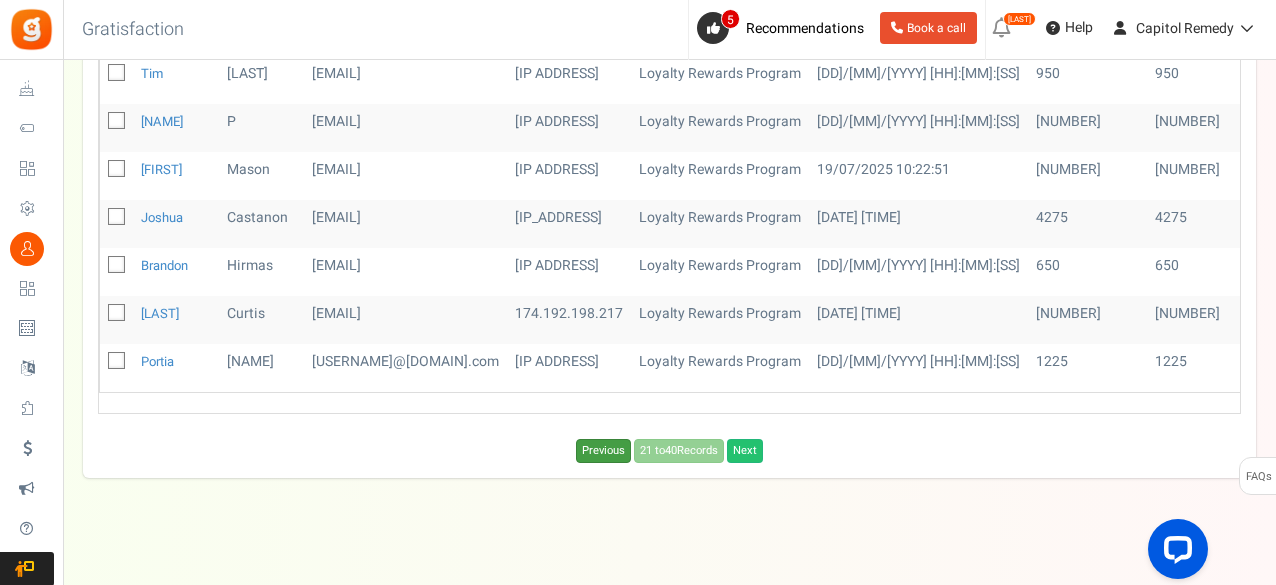 click on "Previous" at bounding box center [603, 451] 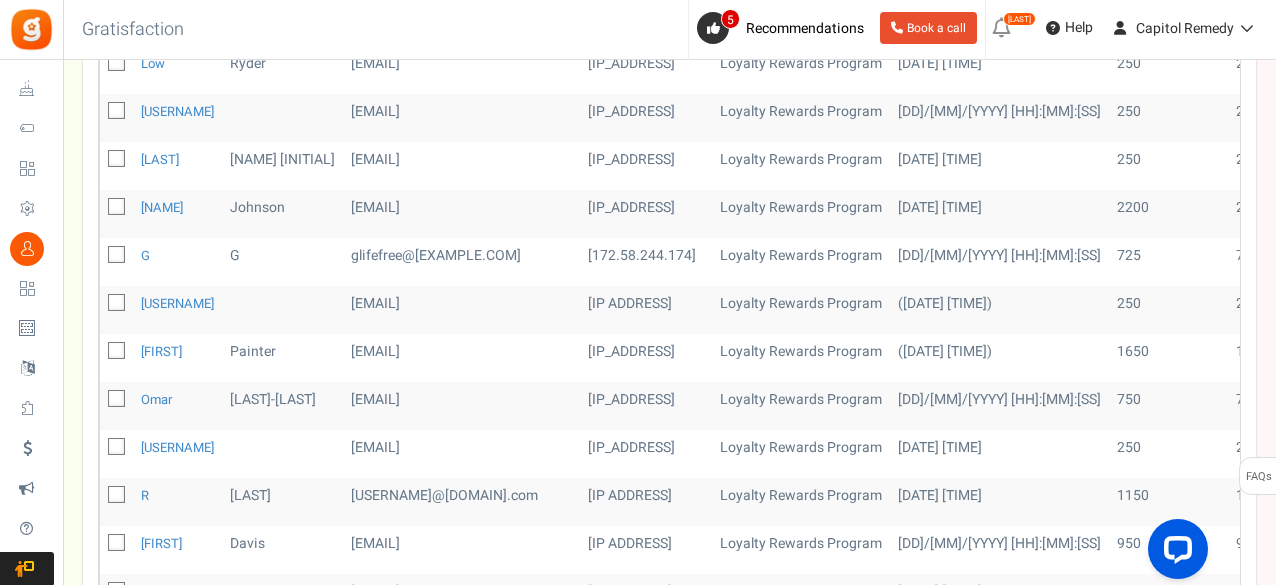 scroll, scrollTop: 128, scrollLeft: 0, axis: vertical 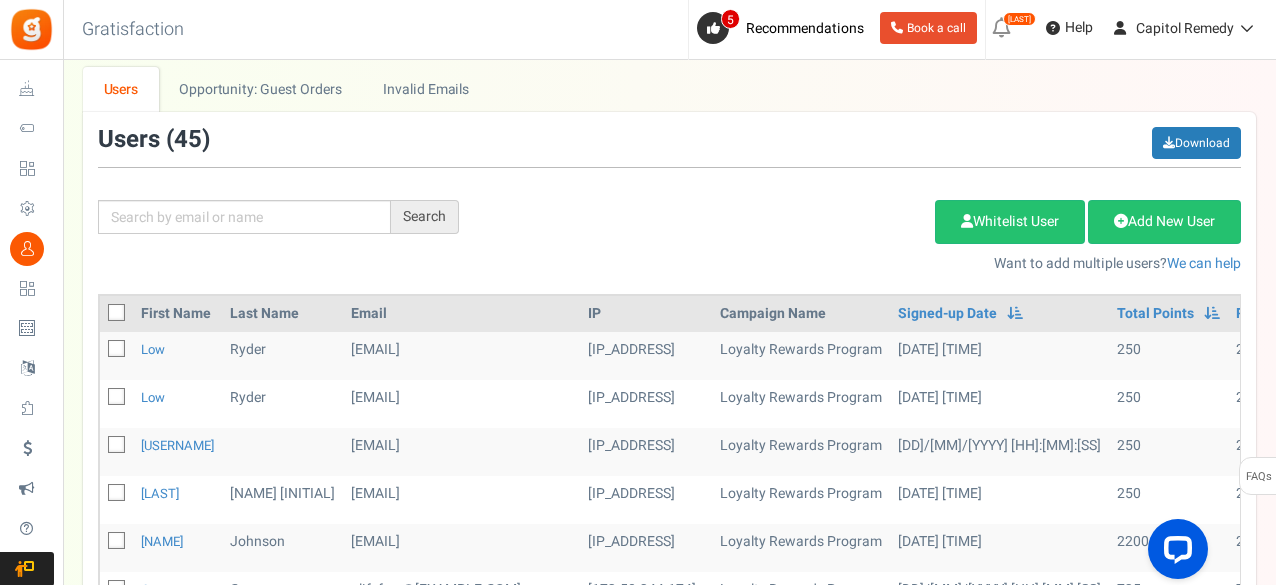 click at bounding box center [117, 397] 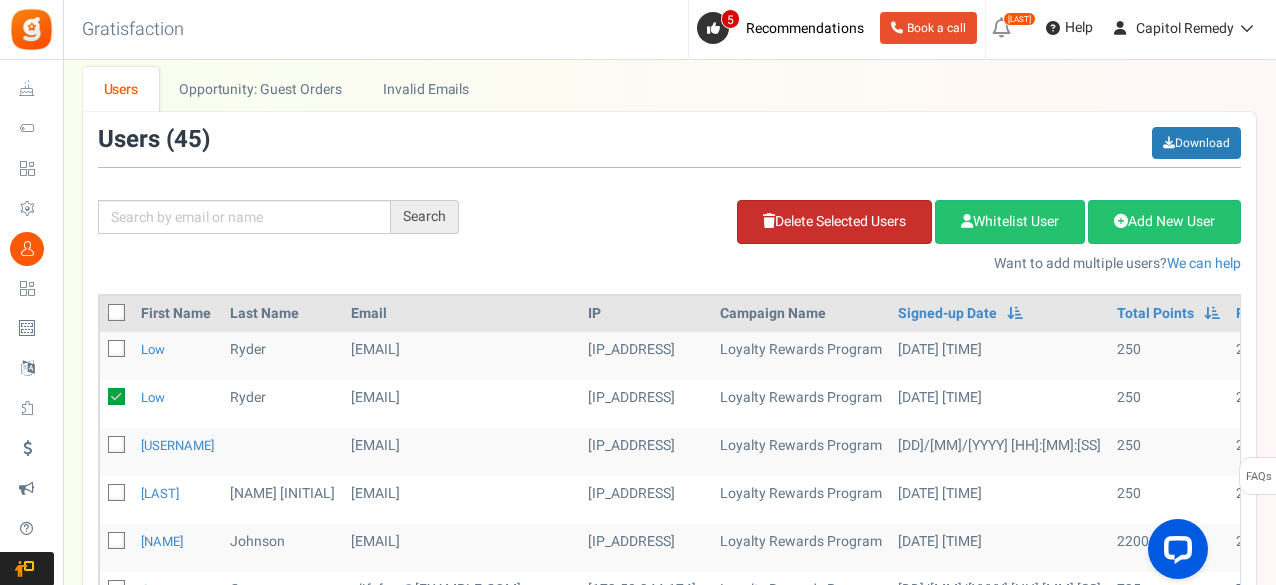 click on "Delete Selected Users" at bounding box center (834, 222) 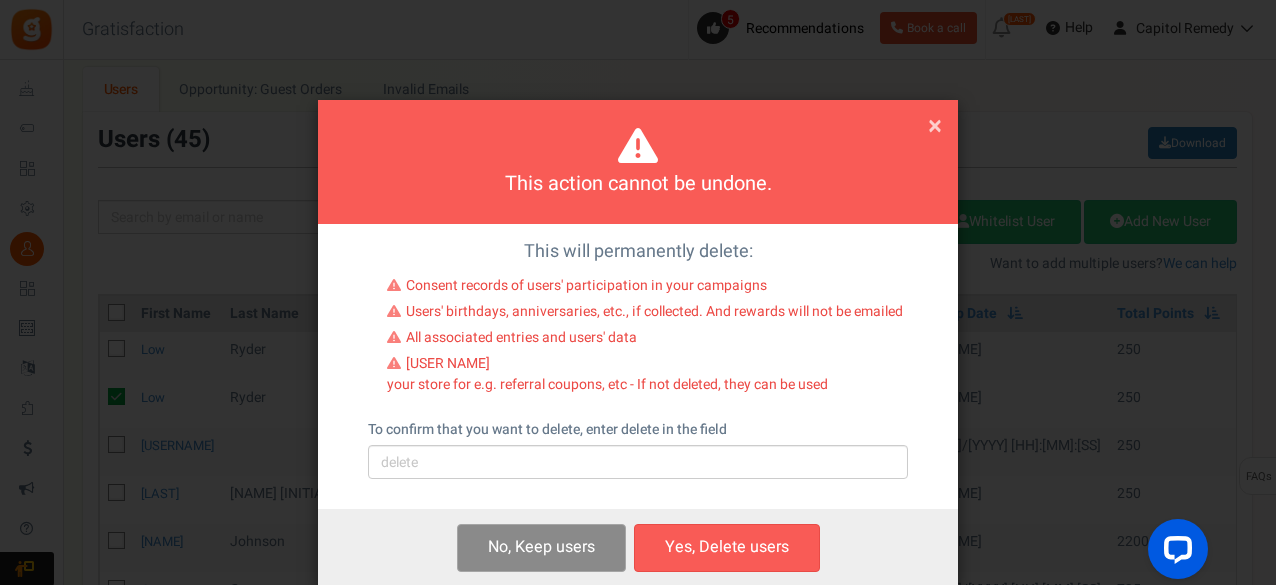 click on "No, Keep user s" at bounding box center [541, 547] 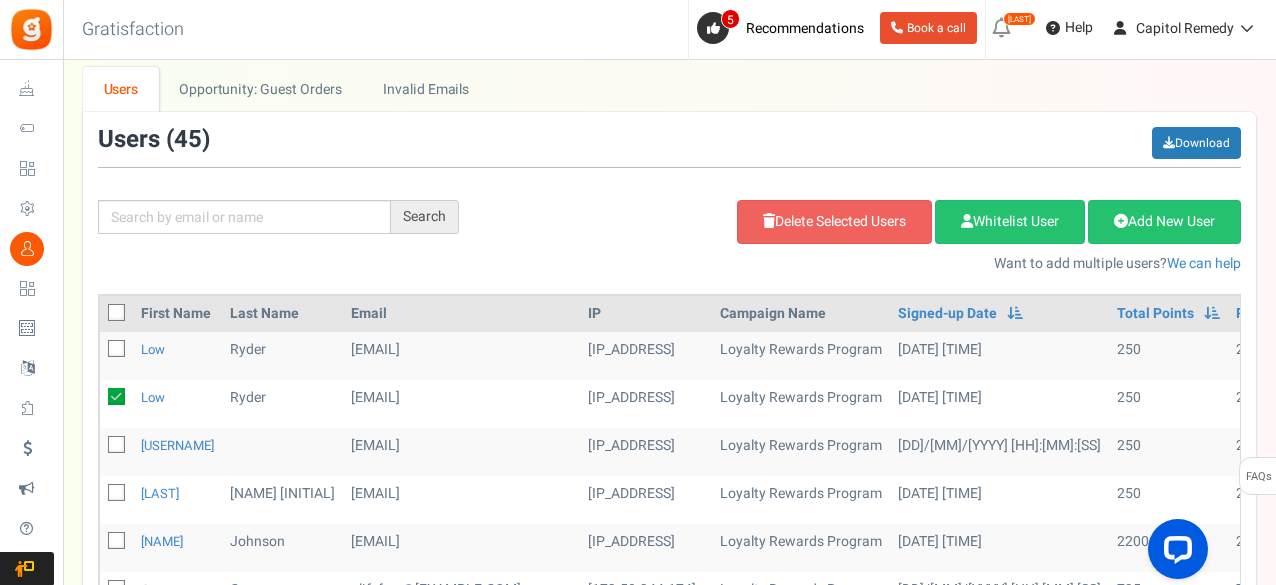 click at bounding box center [116, 396] 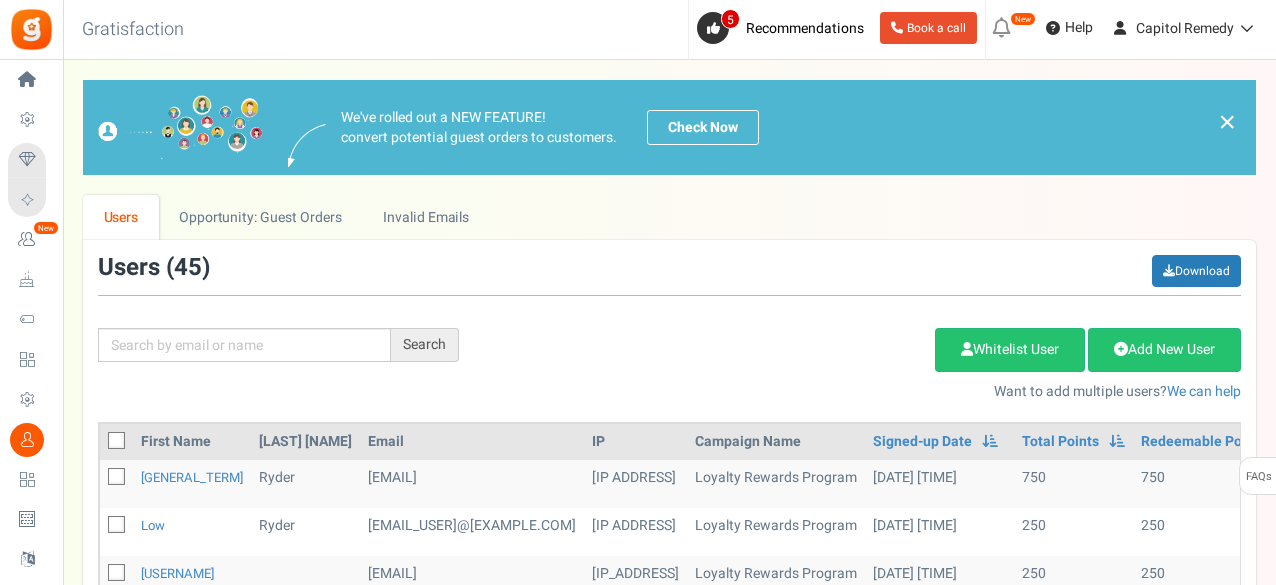 scroll, scrollTop: 128, scrollLeft: 0, axis: vertical 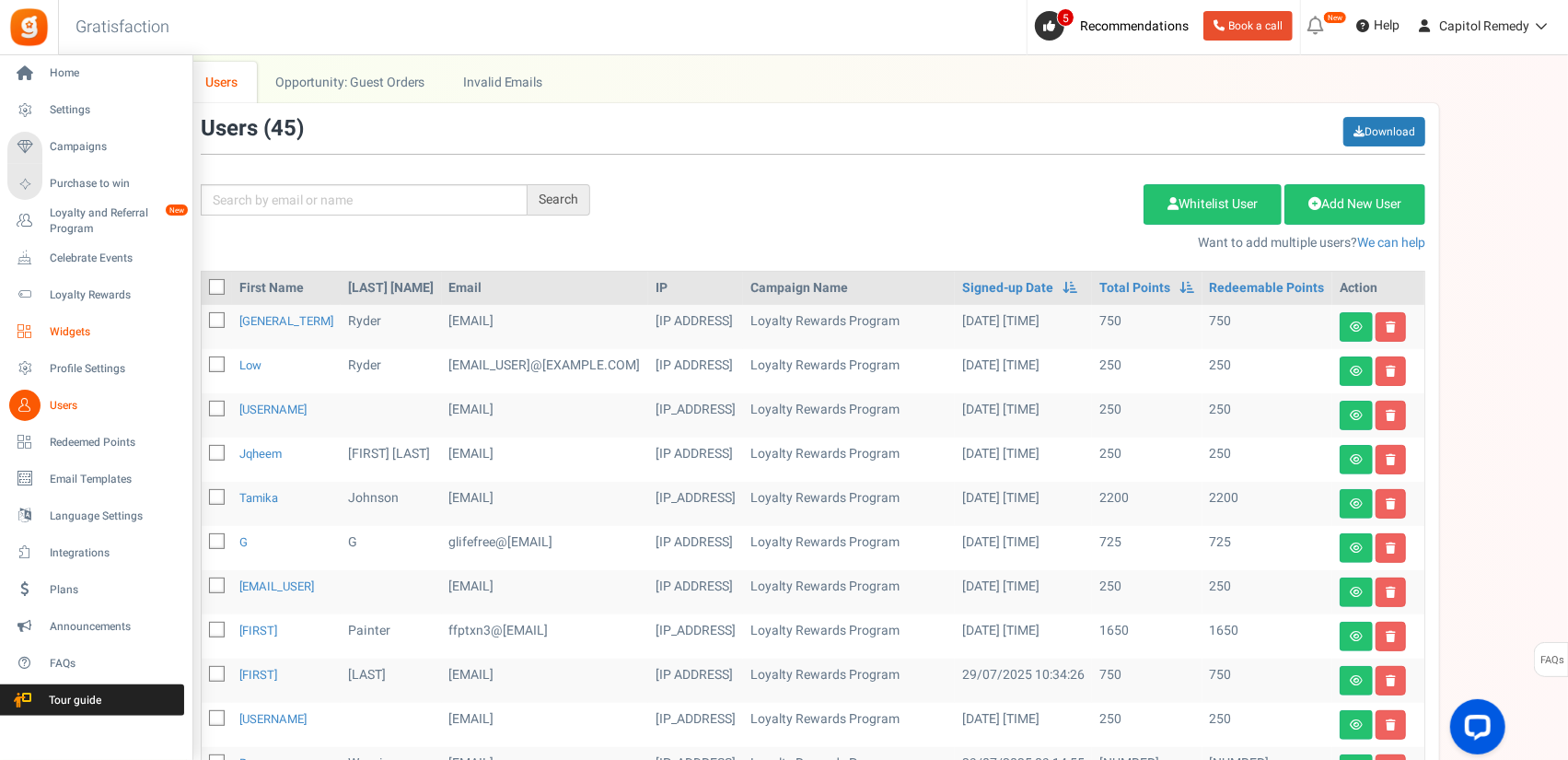 click on "Widgets" at bounding box center (114, 332) 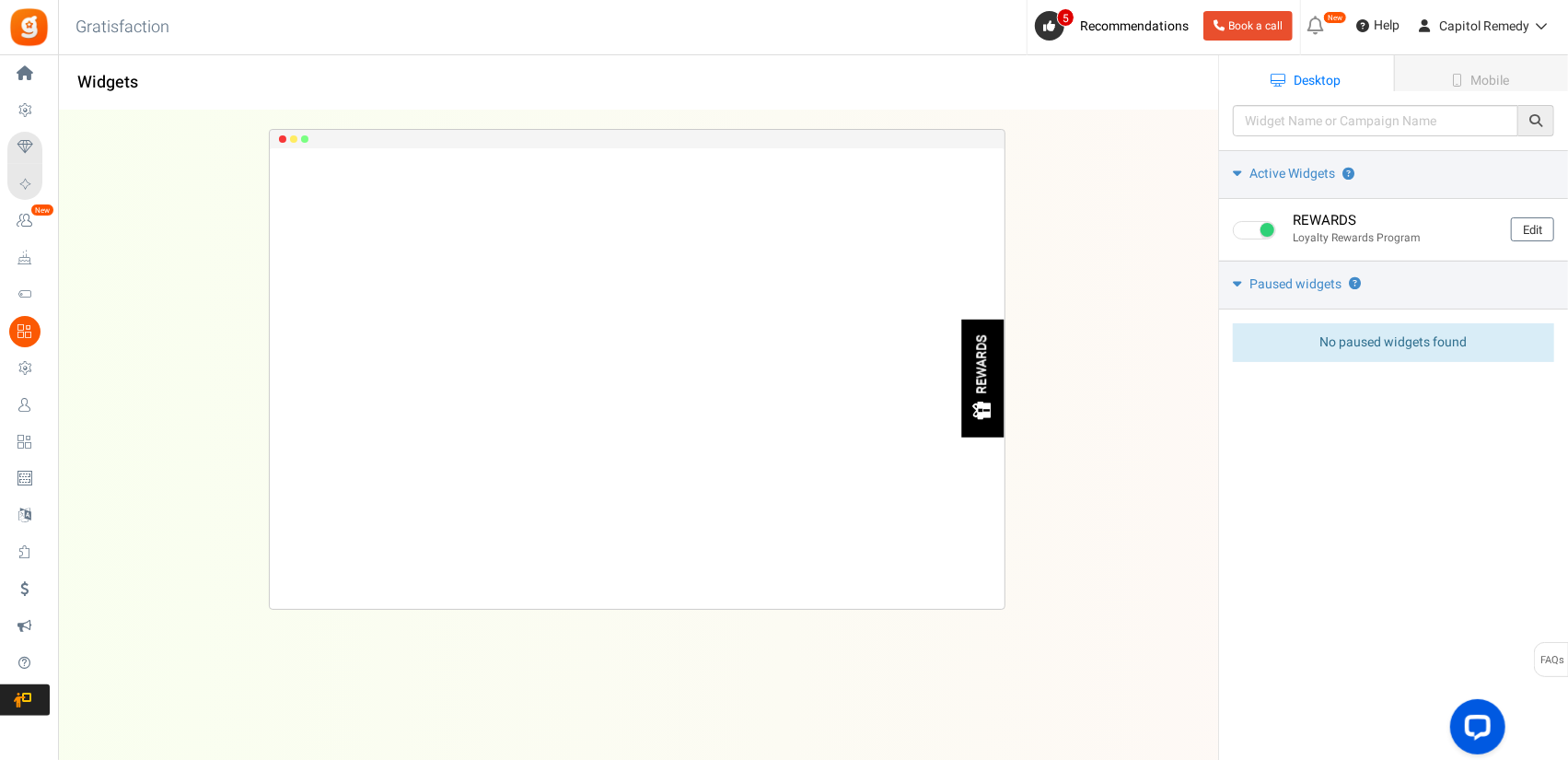 scroll, scrollTop: 0, scrollLeft: 0, axis: both 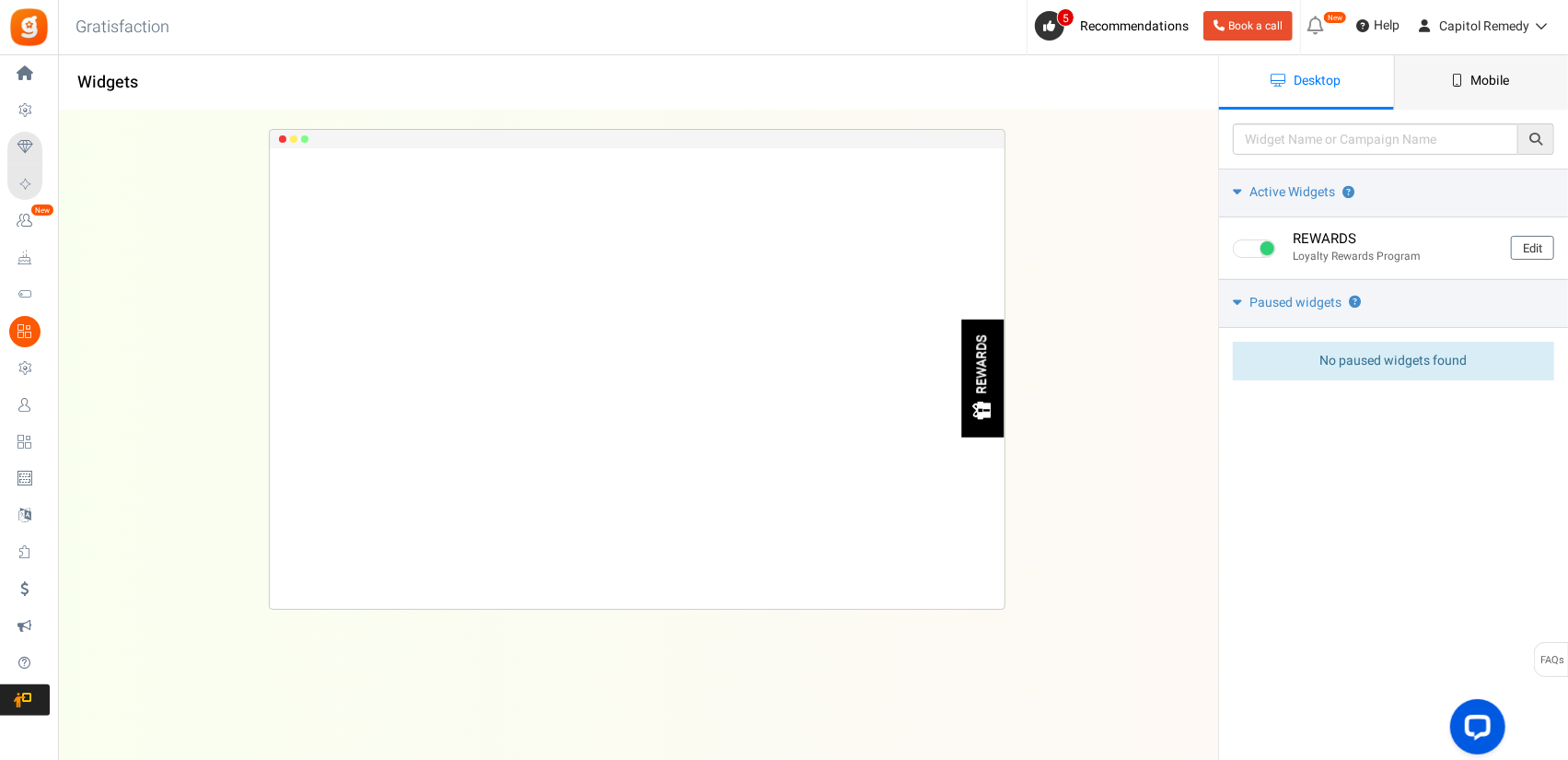 click on "Mobile" at bounding box center [1481, 82] 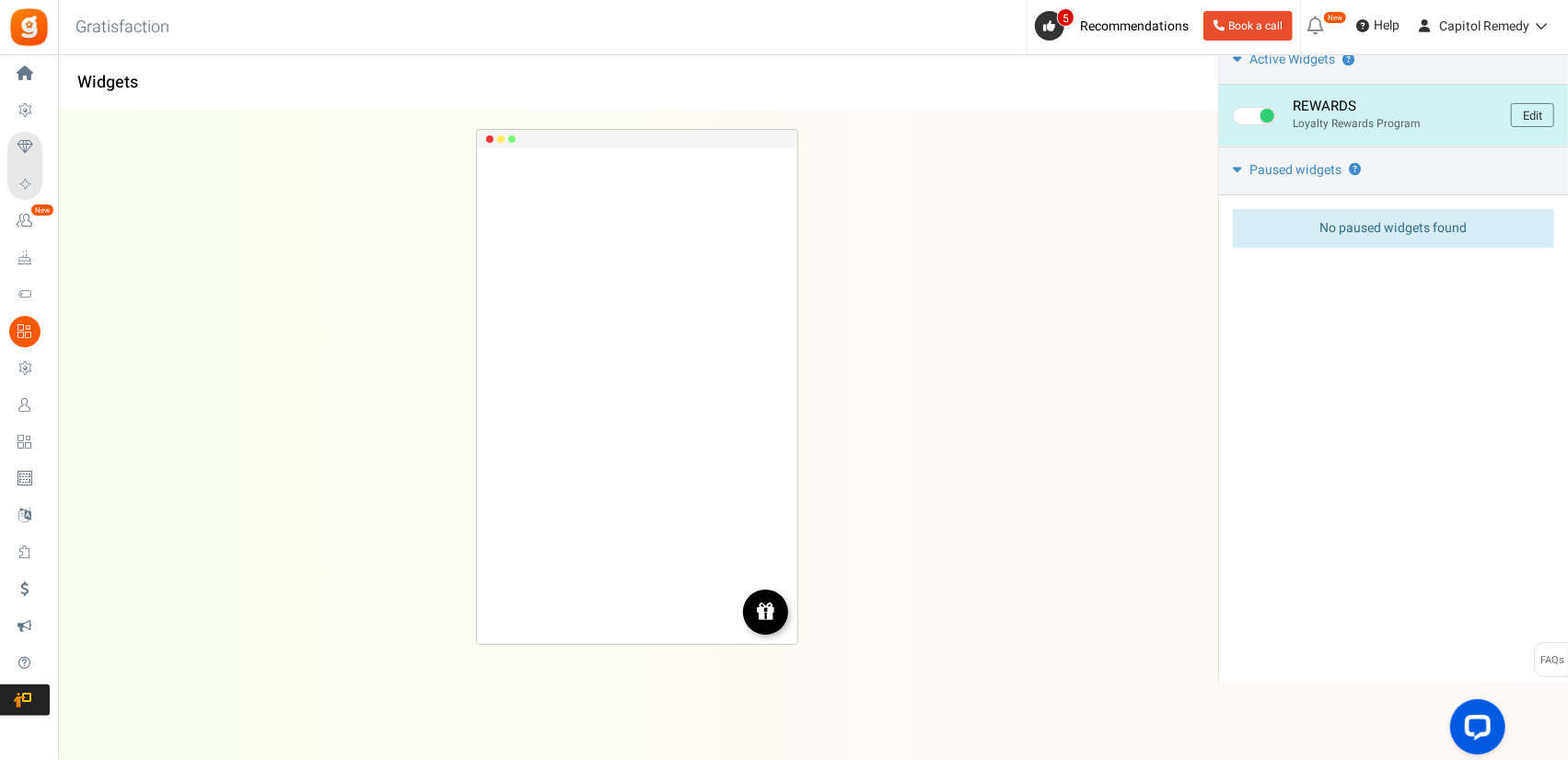 scroll, scrollTop: 146, scrollLeft: 0, axis: vertical 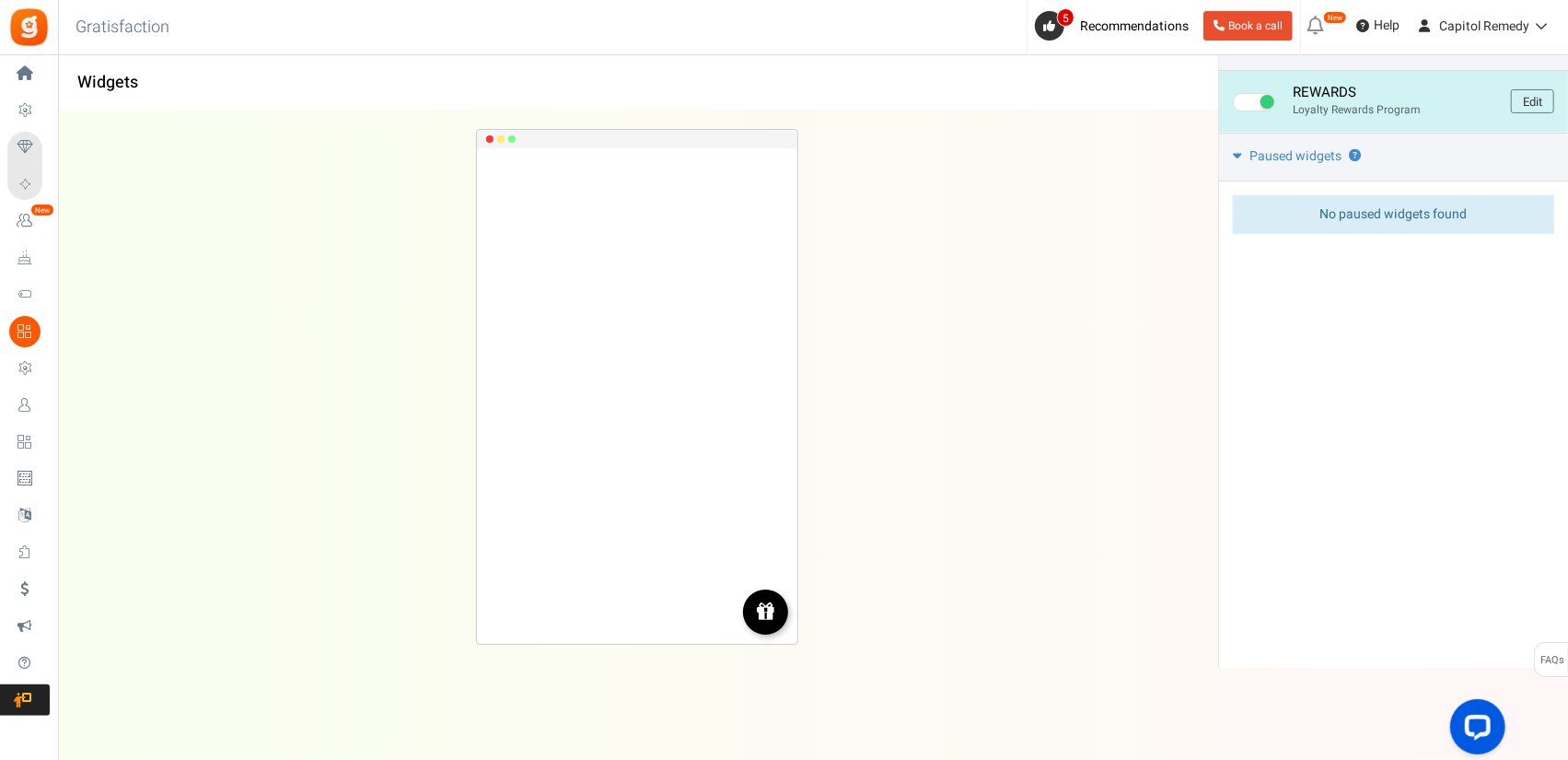 click on "REWARDS" at bounding box center [765, 613] 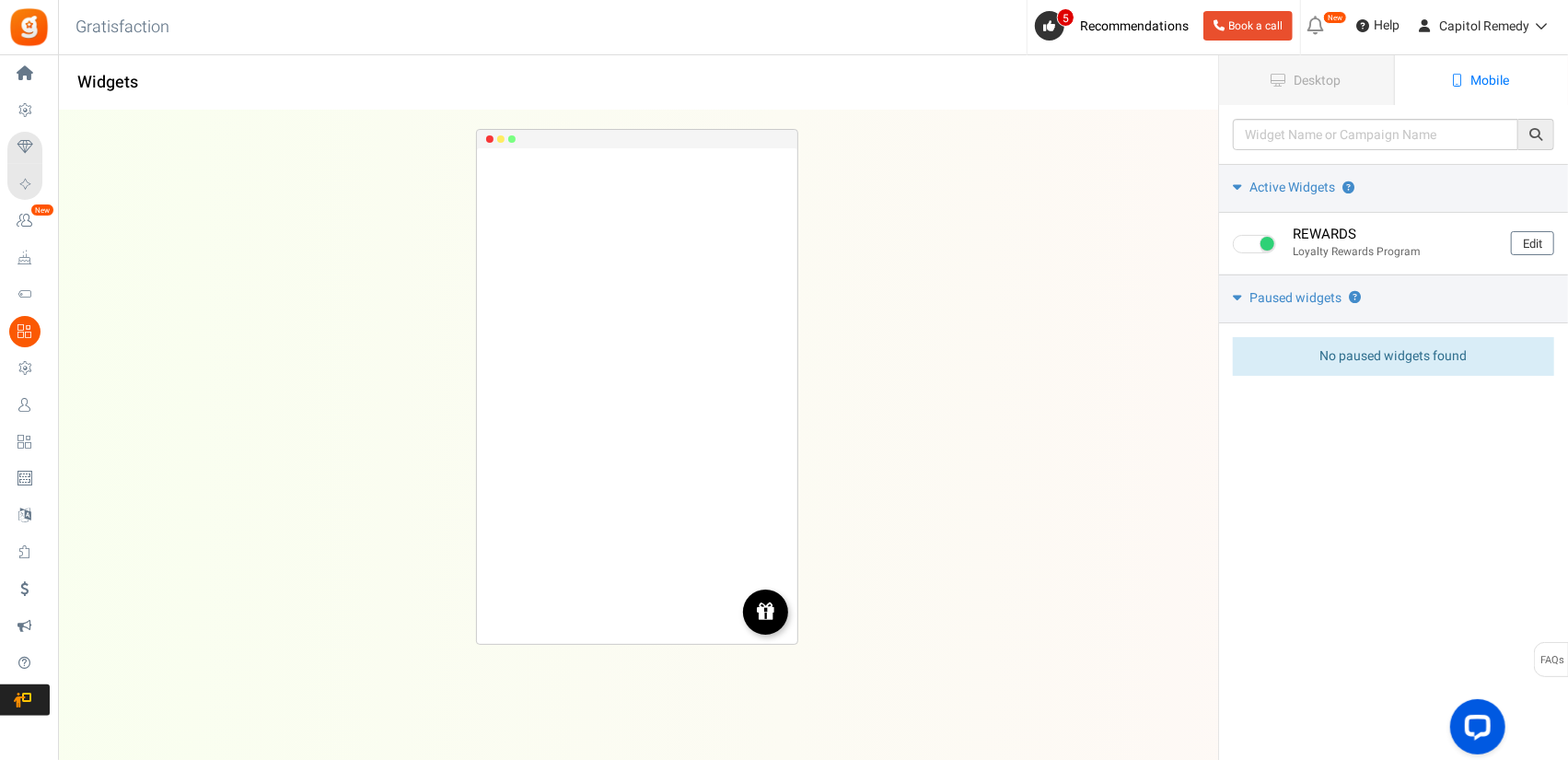 scroll, scrollTop: 0, scrollLeft: 0, axis: both 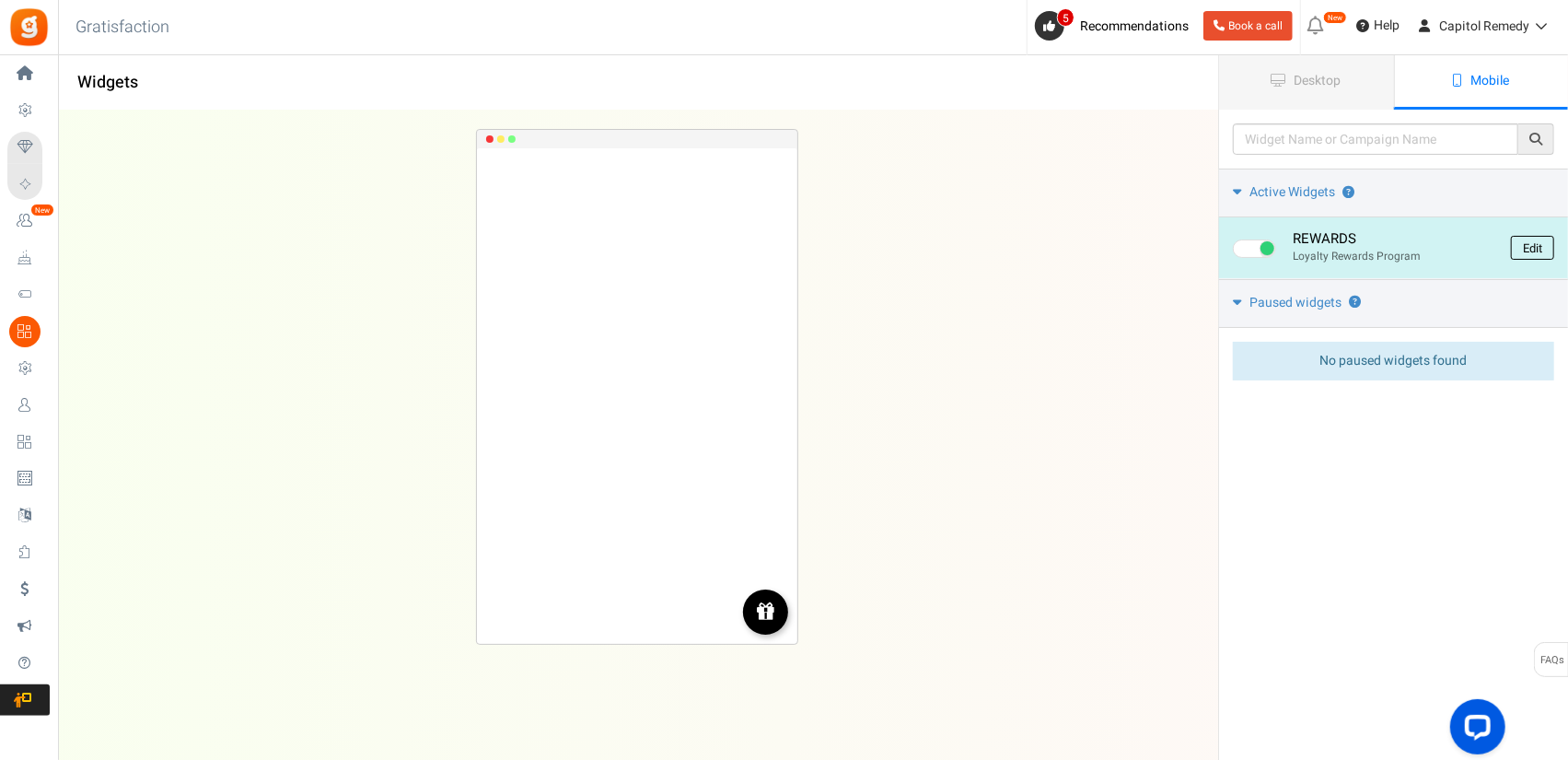 click on "Edit" at bounding box center [1532, 248] 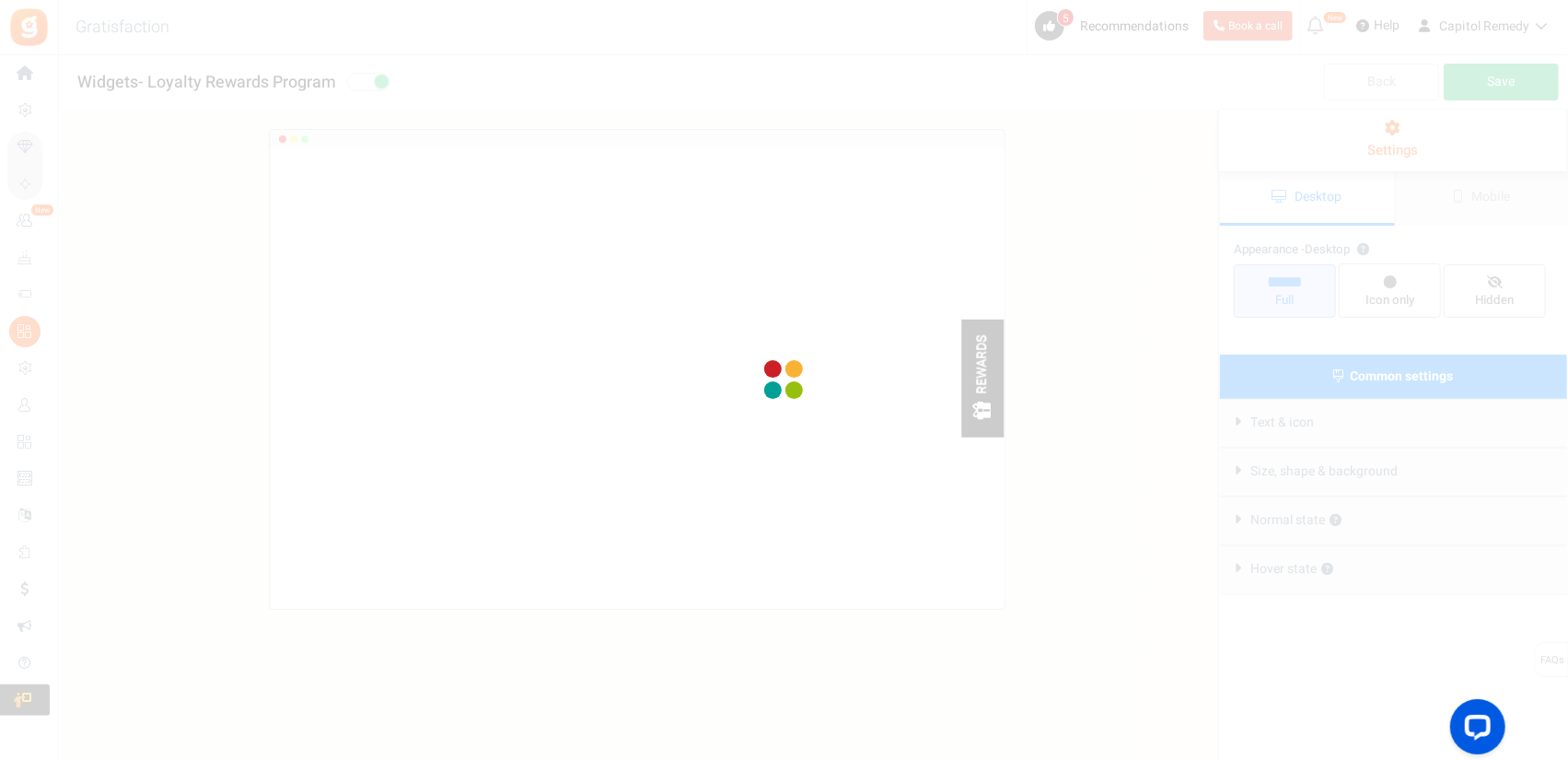 radio on "true" 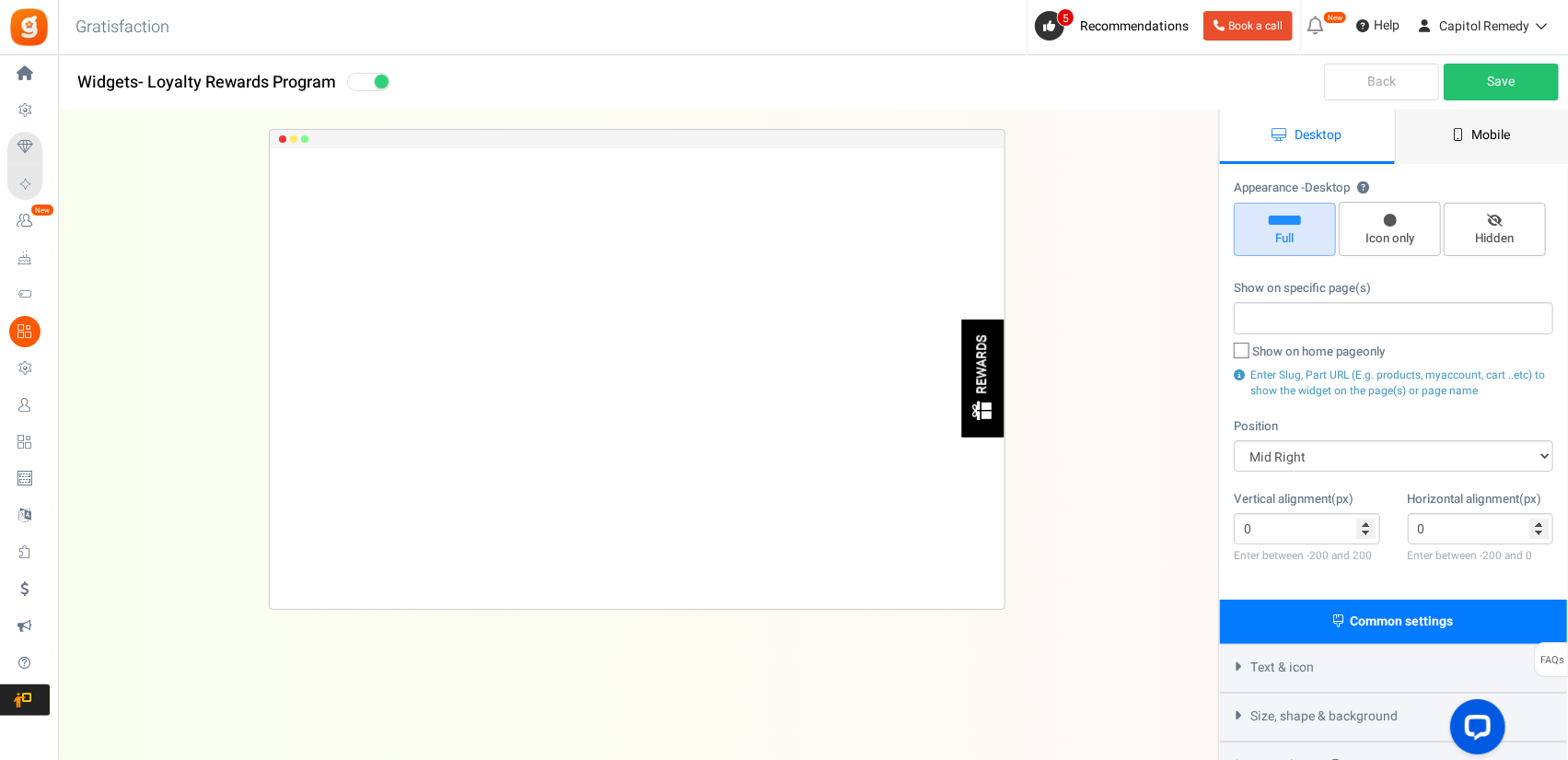 click on "Mobile" at bounding box center (1482, 136) 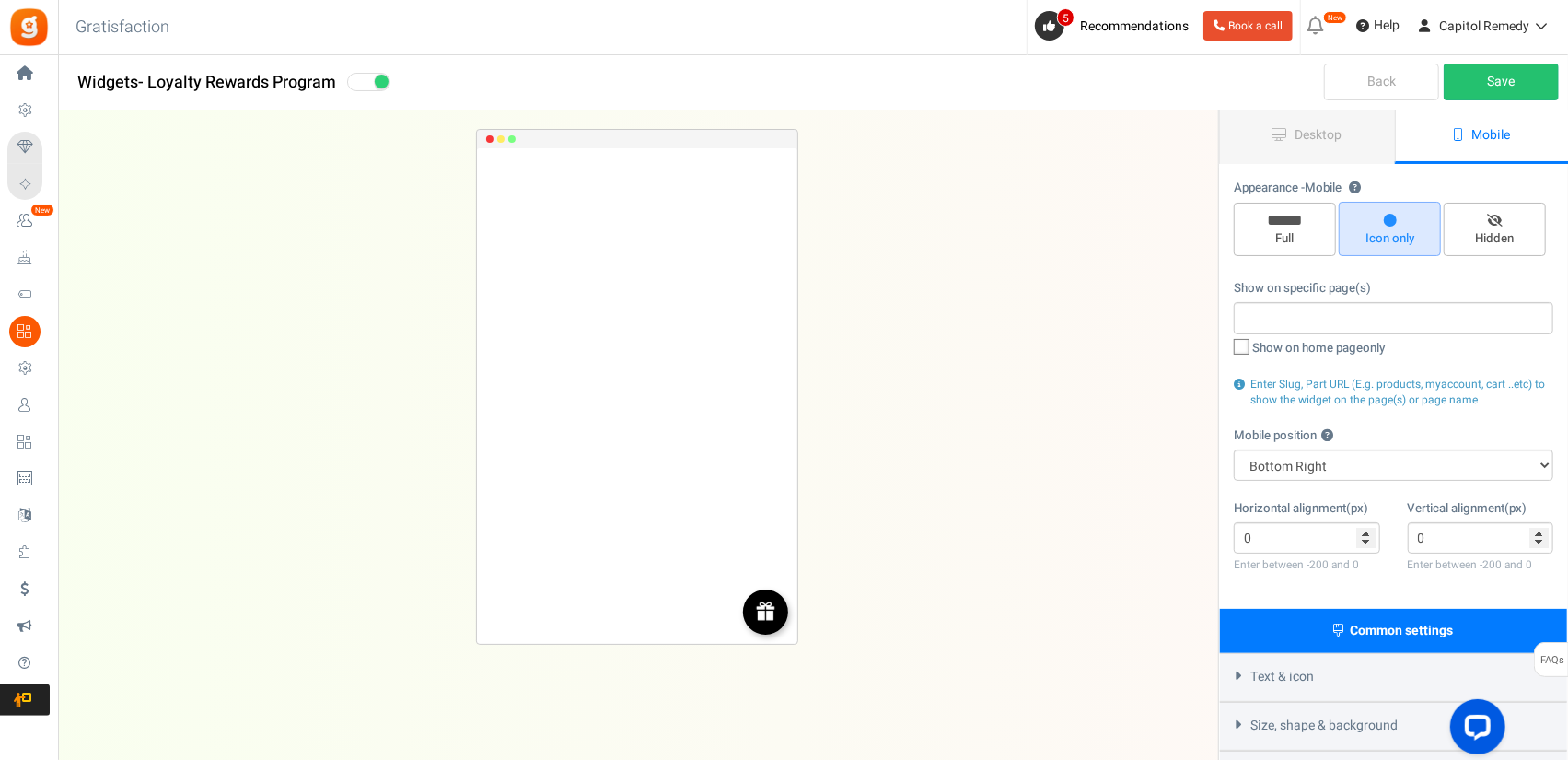 drag, startPoint x: 754, startPoint y: 620, endPoint x: 622, endPoint y: 606, distance: 132.74035 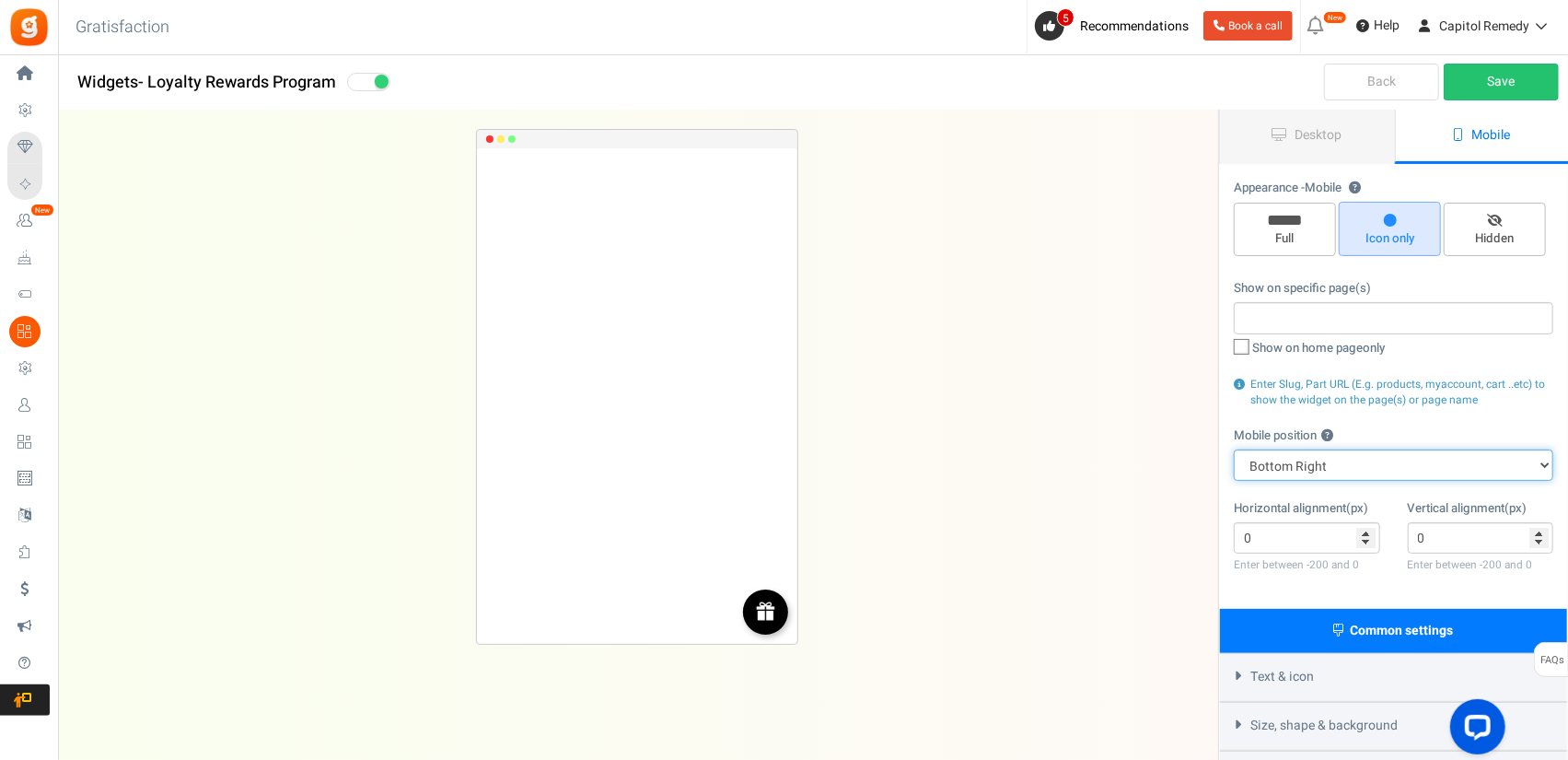 click on "Top Right
Top Left
Top Center
Bottom Right
Bottom Left
Bottom Center" at bounding box center (1393, 465) 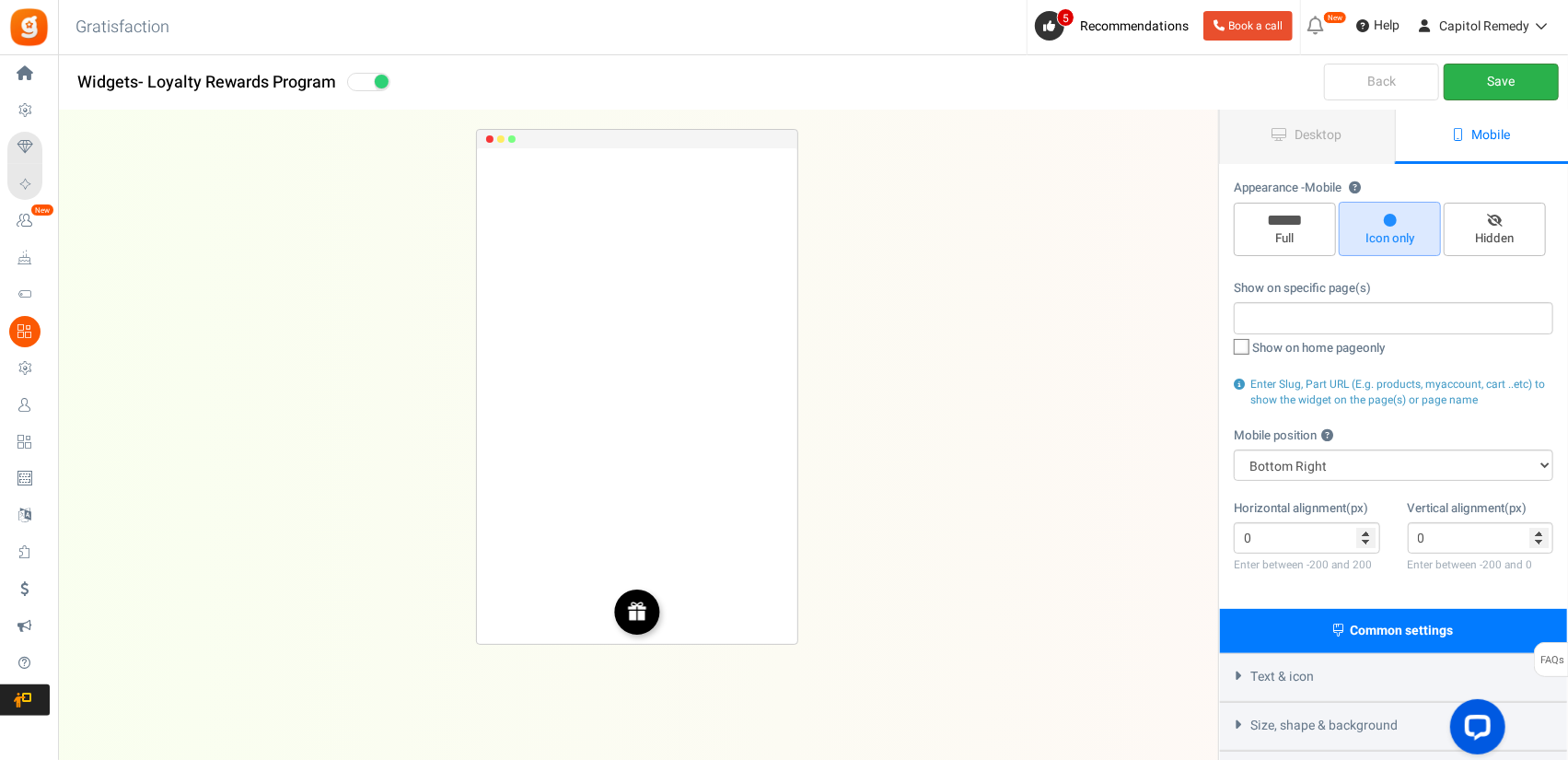 click on "Save" at bounding box center (1501, 82) 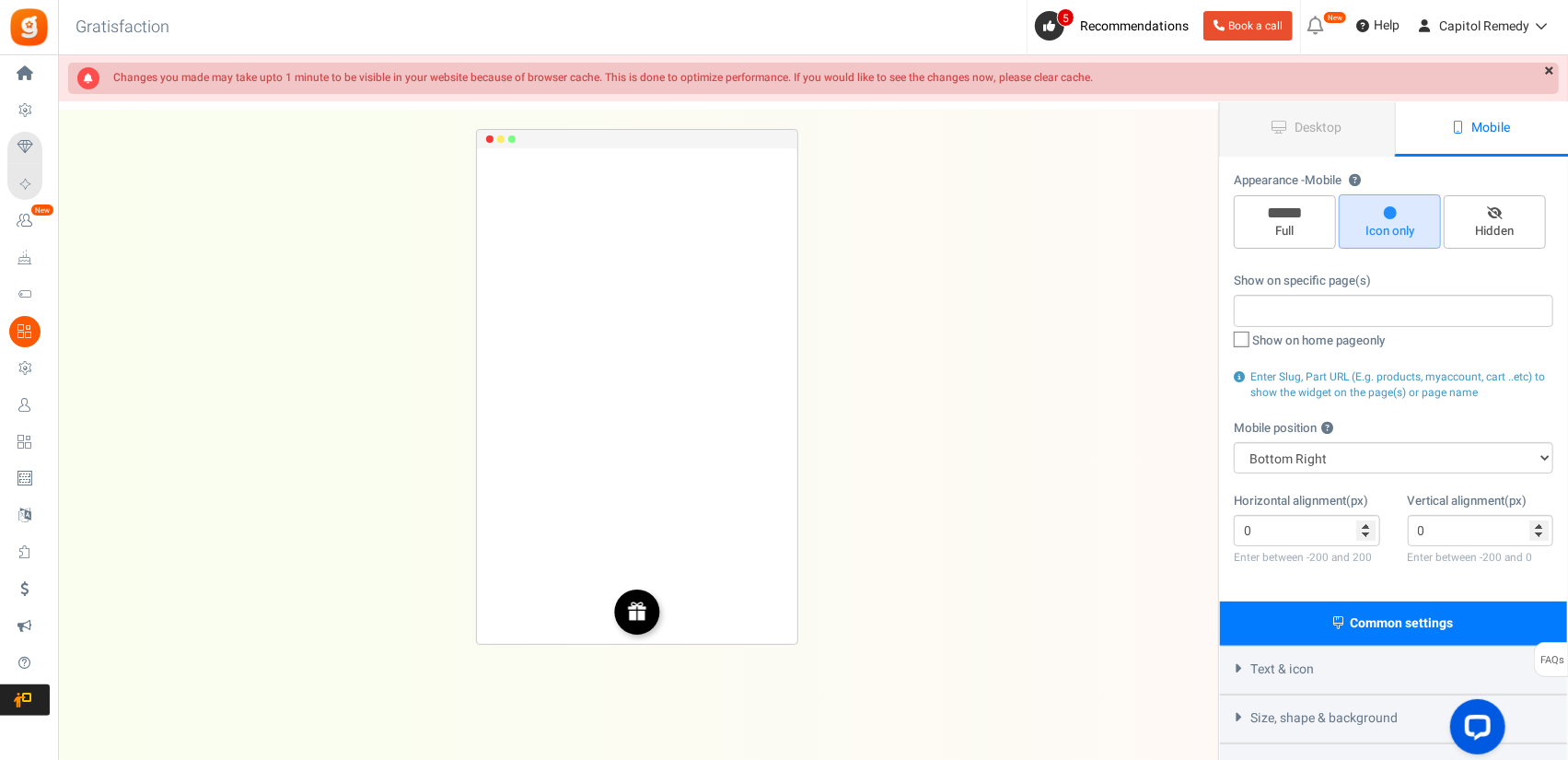 scroll, scrollTop: 0, scrollLeft: 0, axis: both 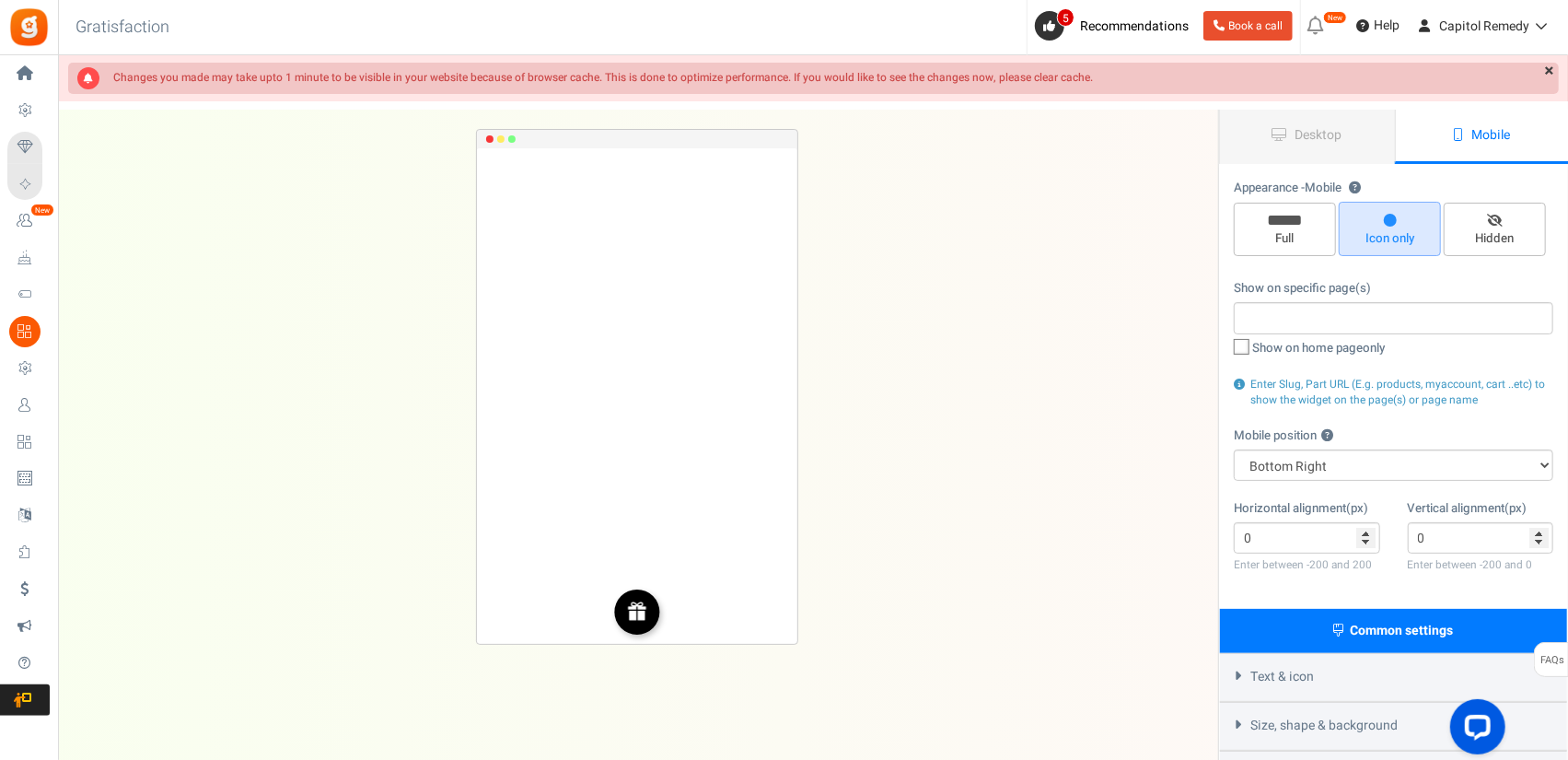 click at bounding box center [88, 78] 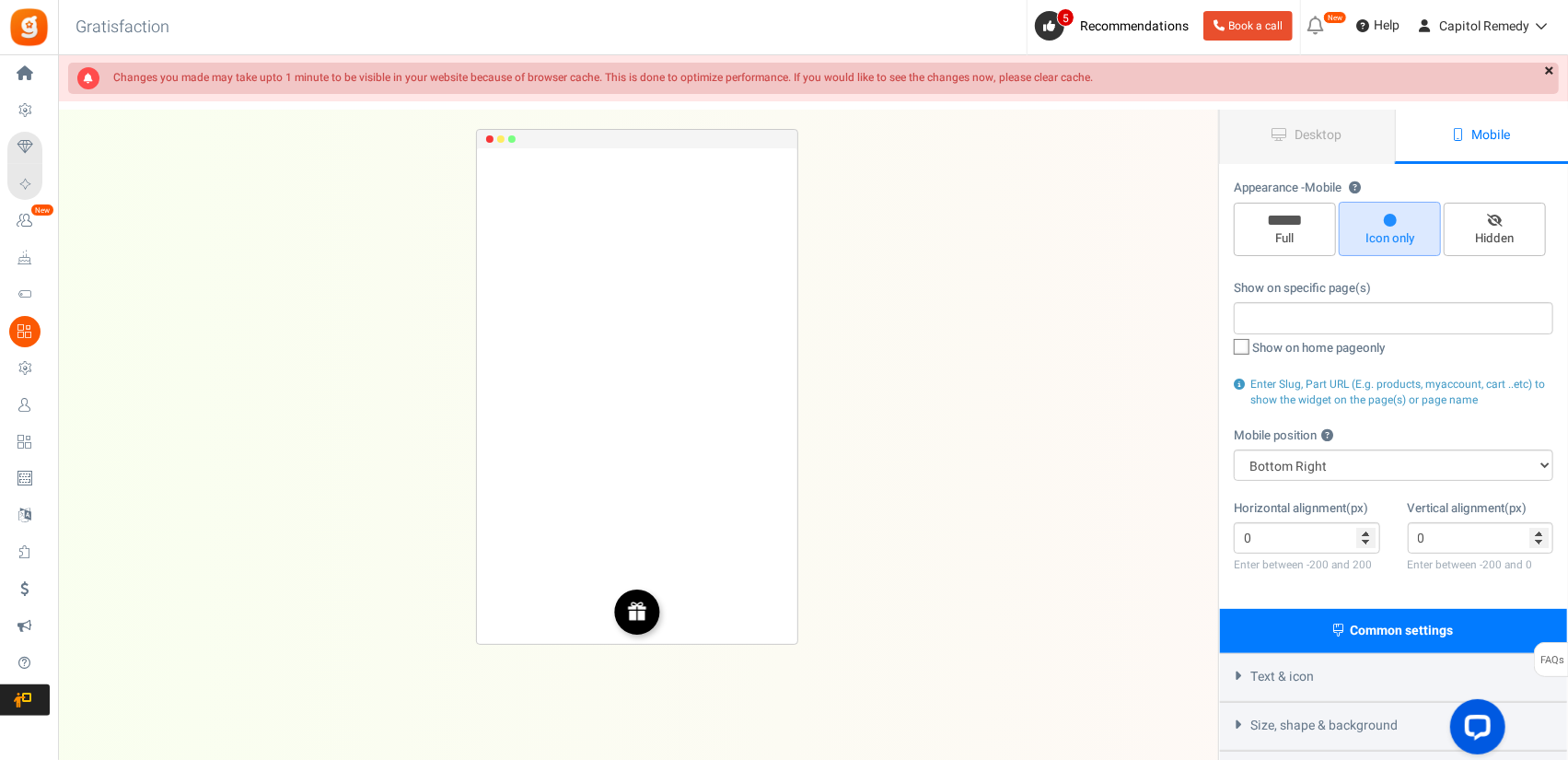 click on "×" at bounding box center [1549, 72] 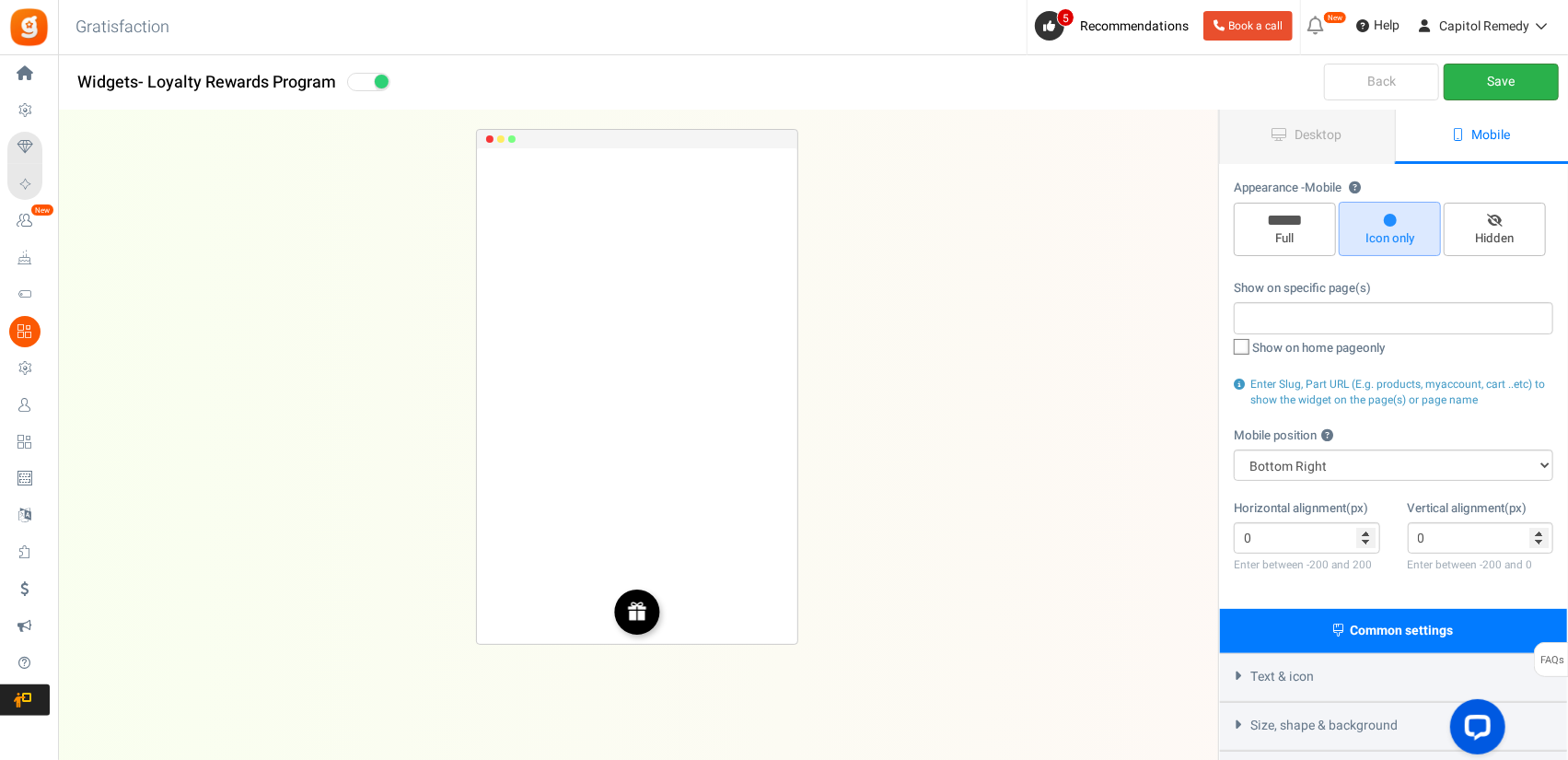click on "Save" at bounding box center (1501, 82) 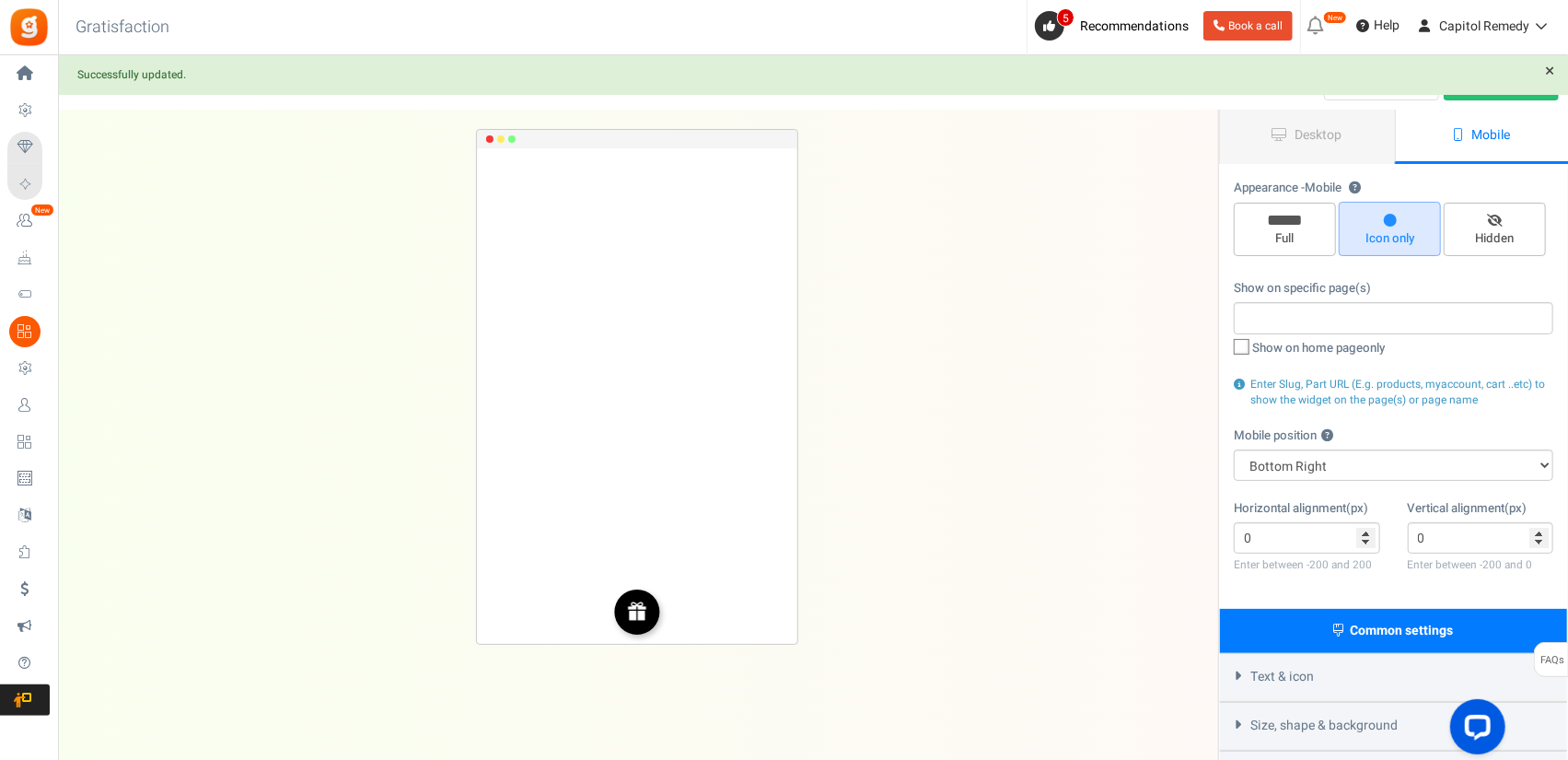 click on "REWARDS
Loading..
×
To configure LightBox layout please  Click here" at bounding box center (636, 398) 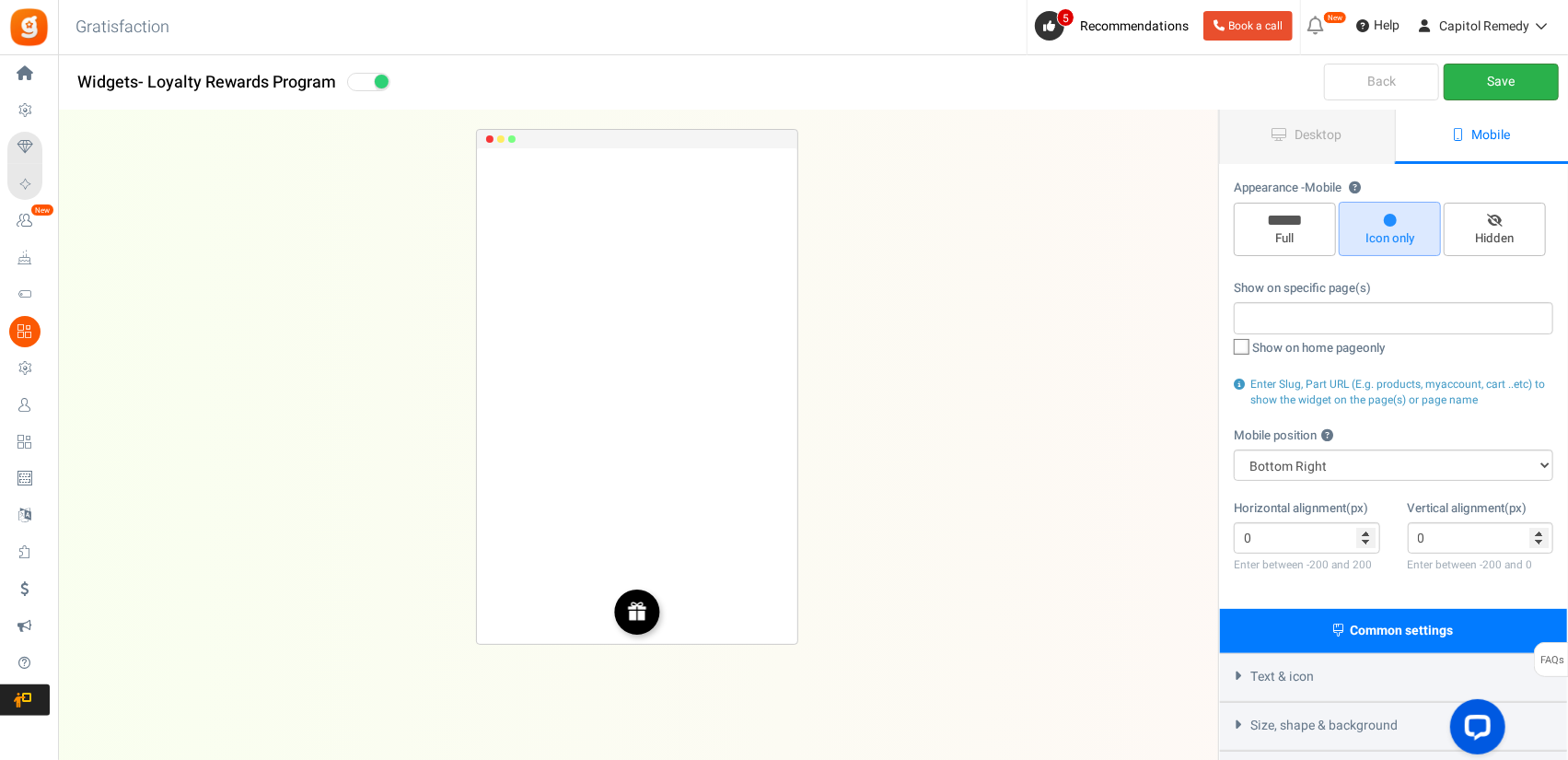 click on "Save" at bounding box center (1501, 82) 